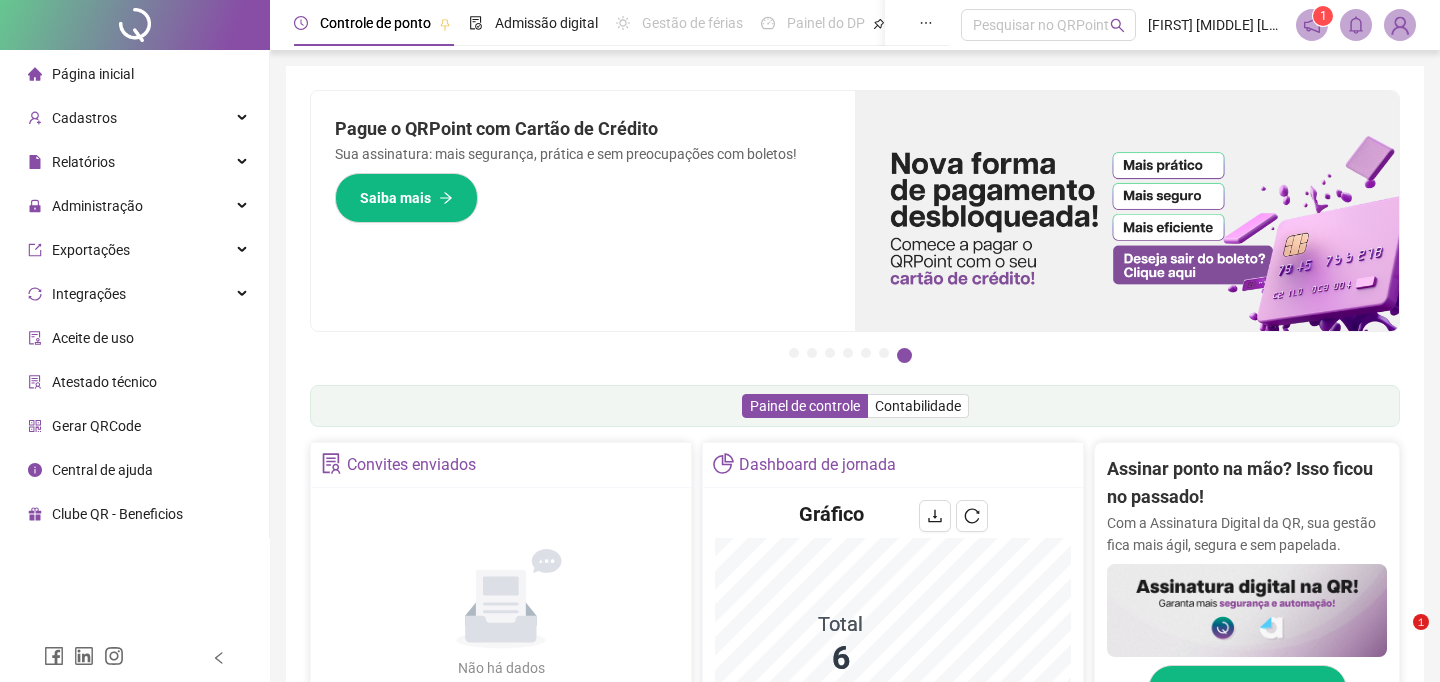 scroll, scrollTop: 0, scrollLeft: 0, axis: both 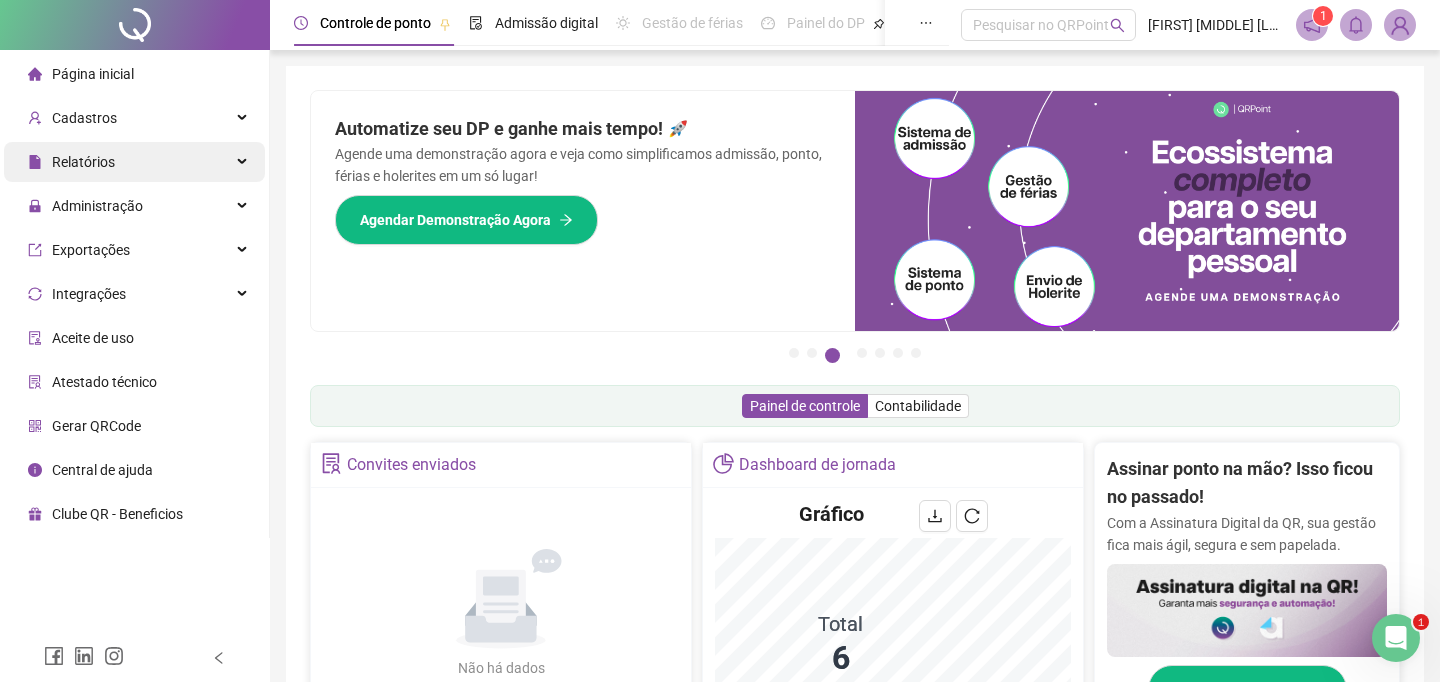 click on "Relatórios" at bounding box center (134, 162) 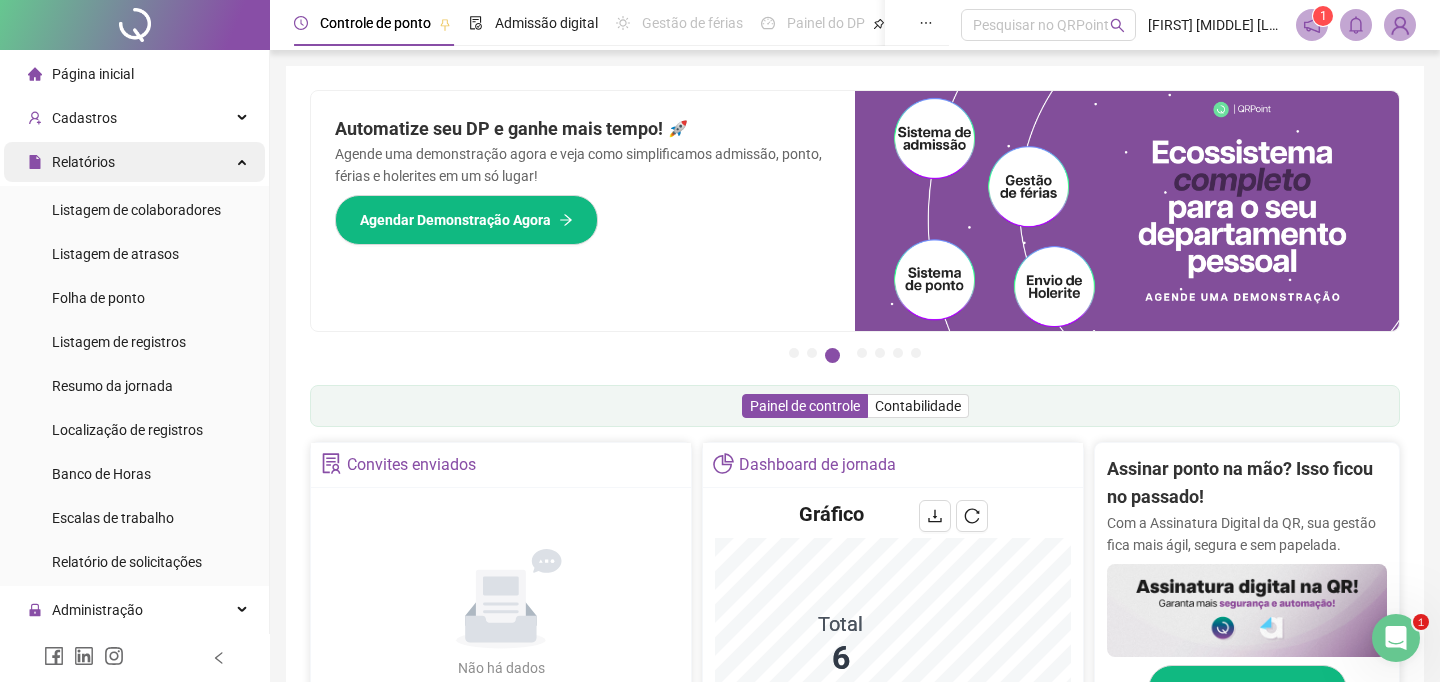 click on "Relatórios" at bounding box center (134, 162) 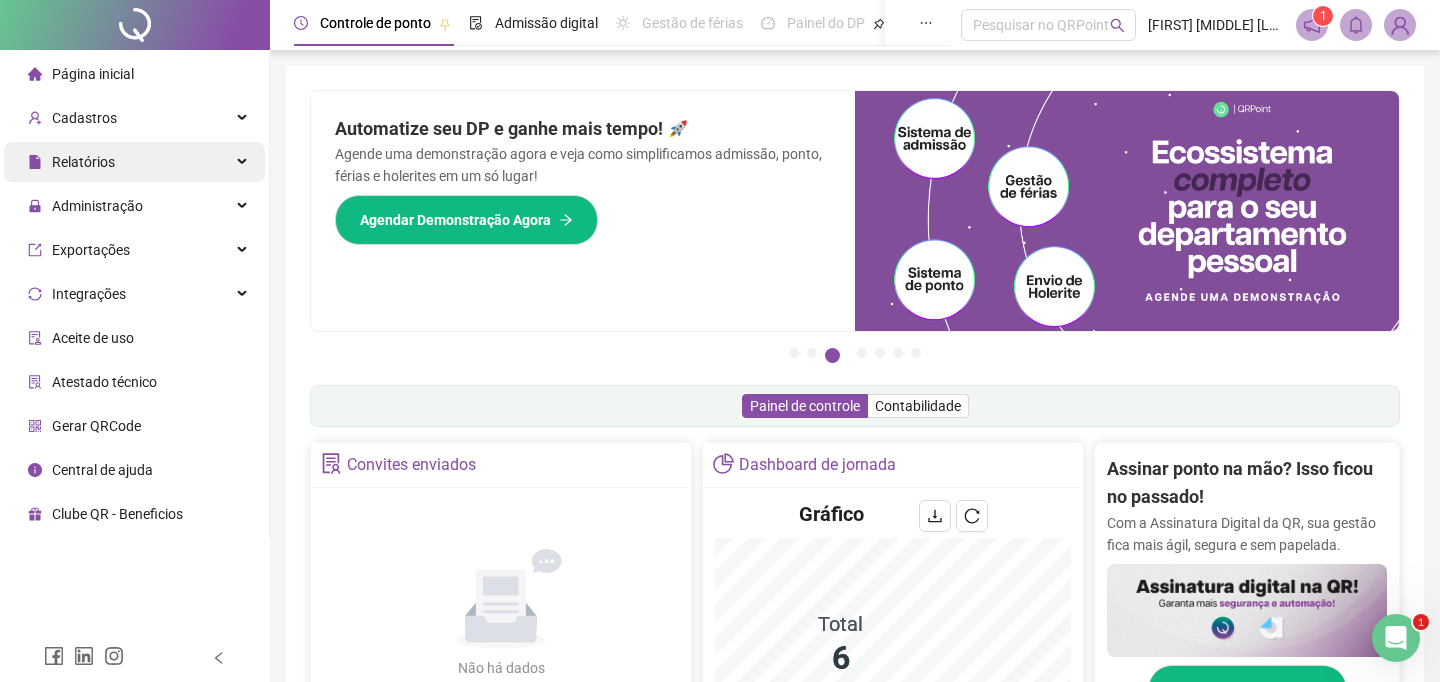 click on "Relatórios" at bounding box center (134, 162) 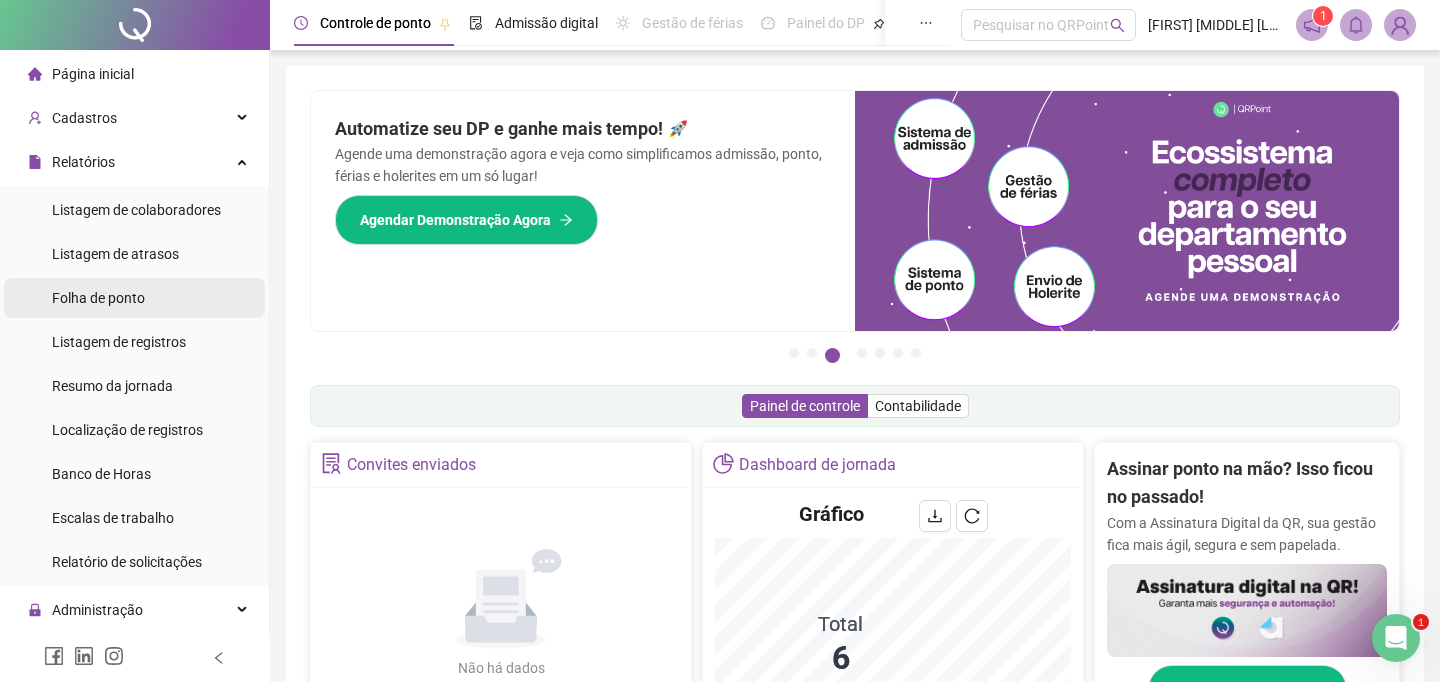 click on "Folha de ponto" at bounding box center (98, 298) 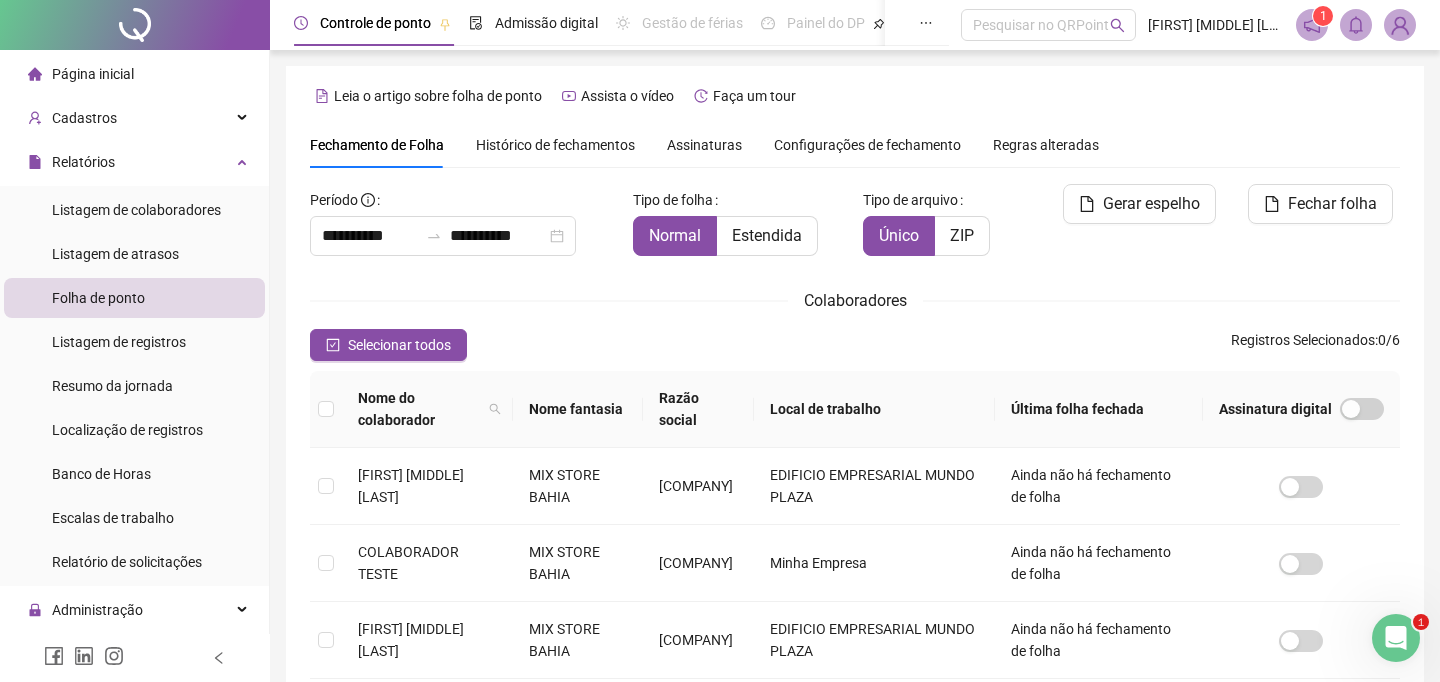 scroll, scrollTop: 68, scrollLeft: 0, axis: vertical 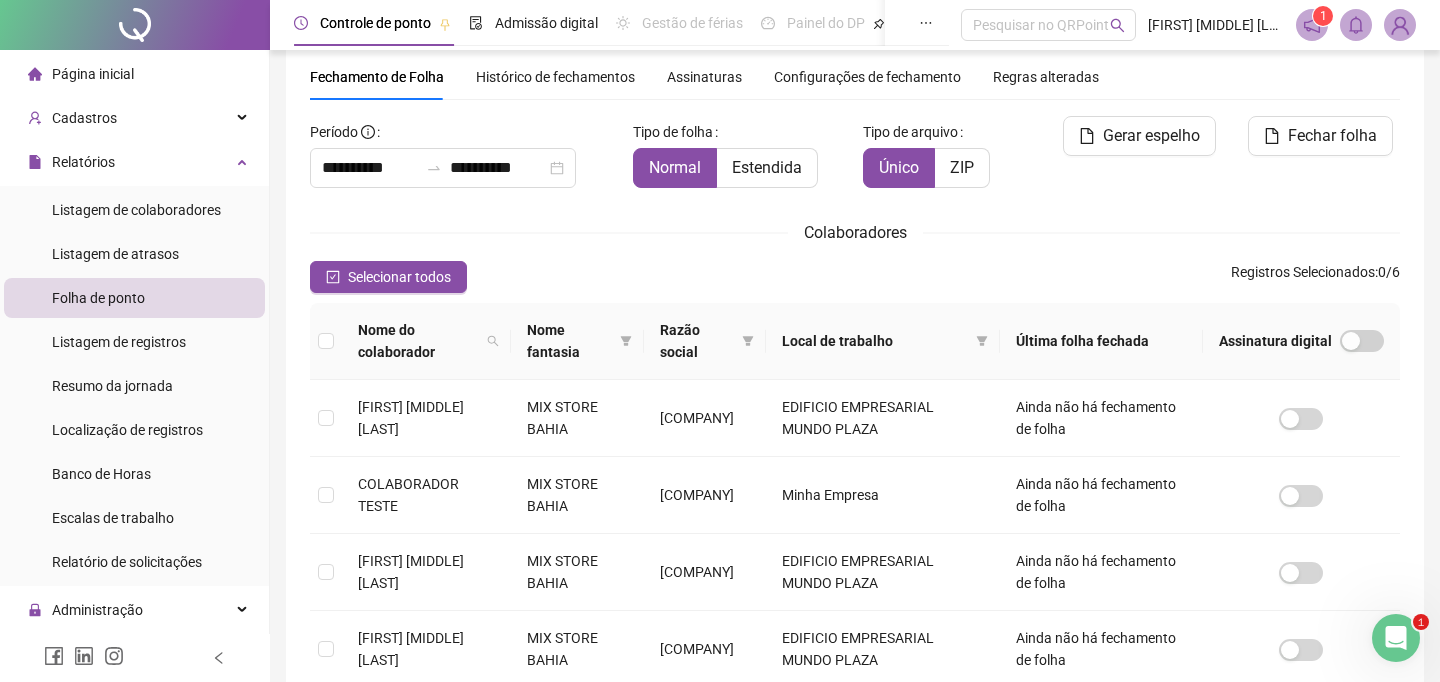 click on "Folha de ponto" at bounding box center [98, 298] 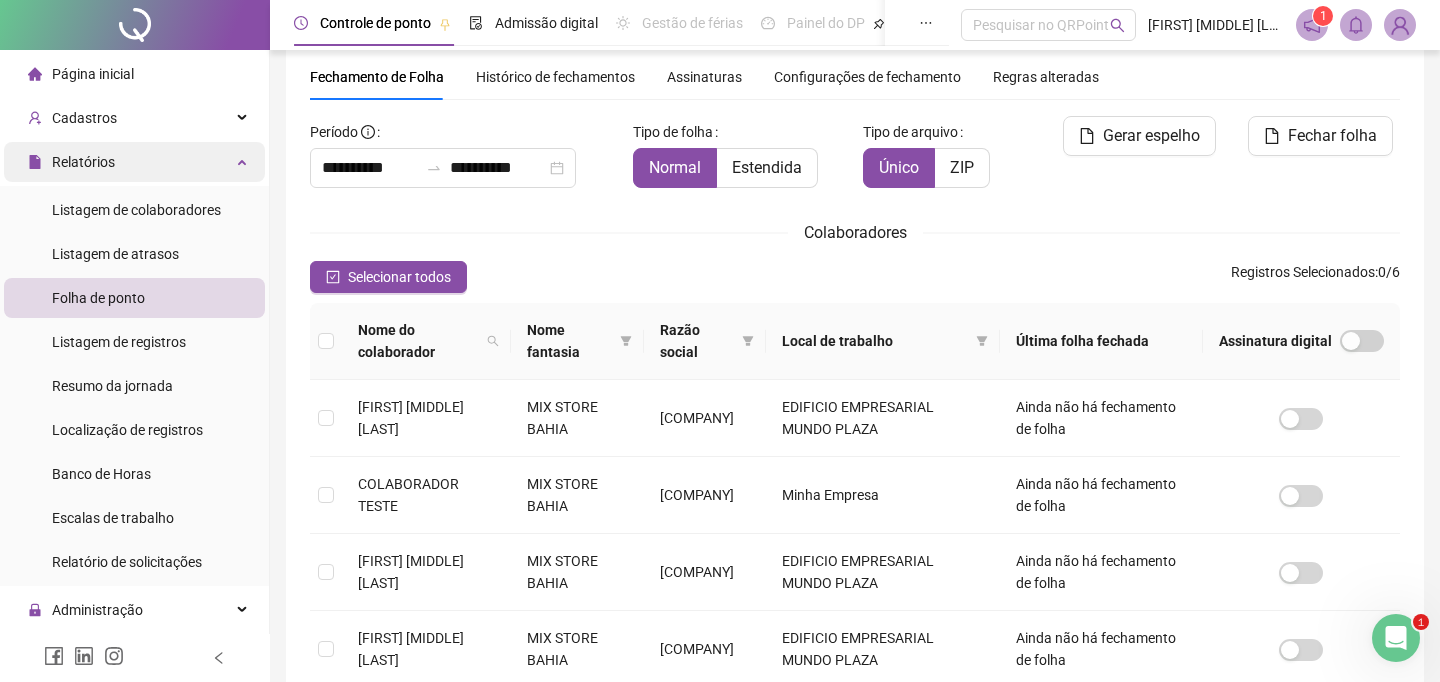 click on "Relatórios" at bounding box center (134, 162) 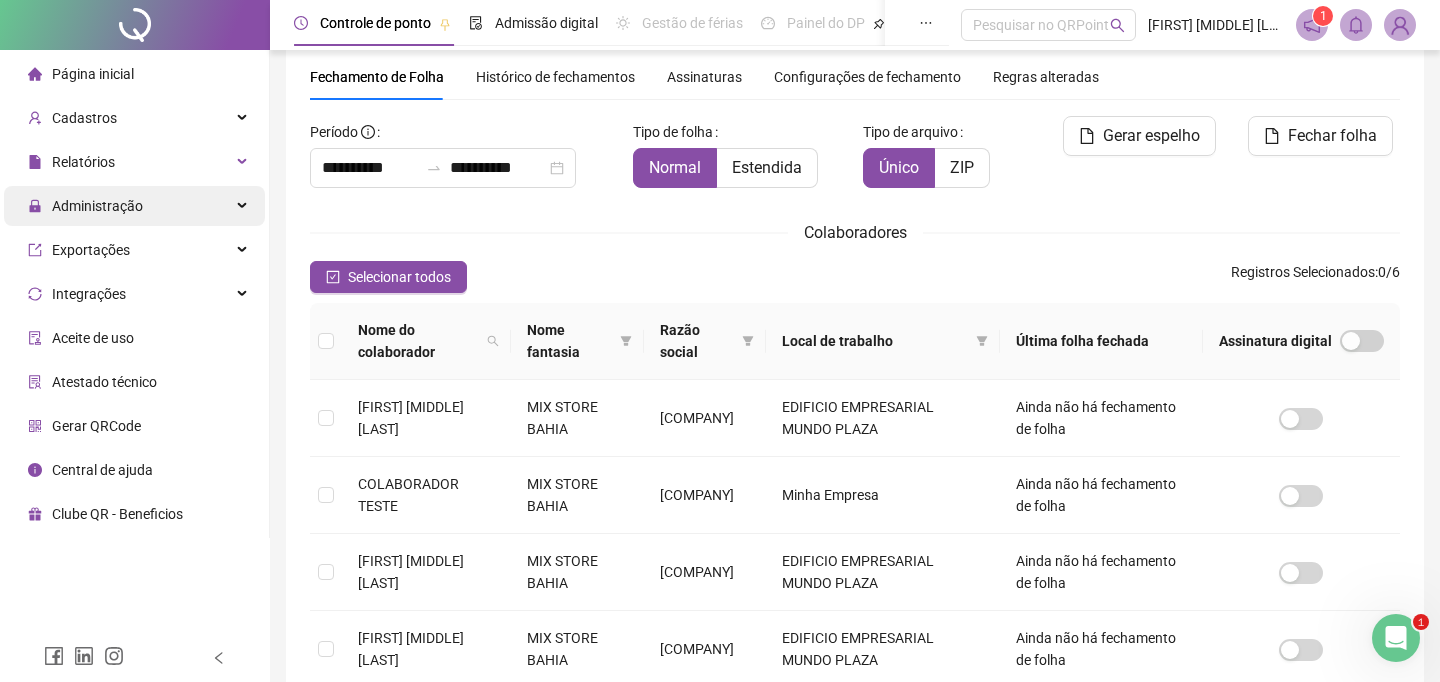 click on "Administração" at bounding box center (134, 206) 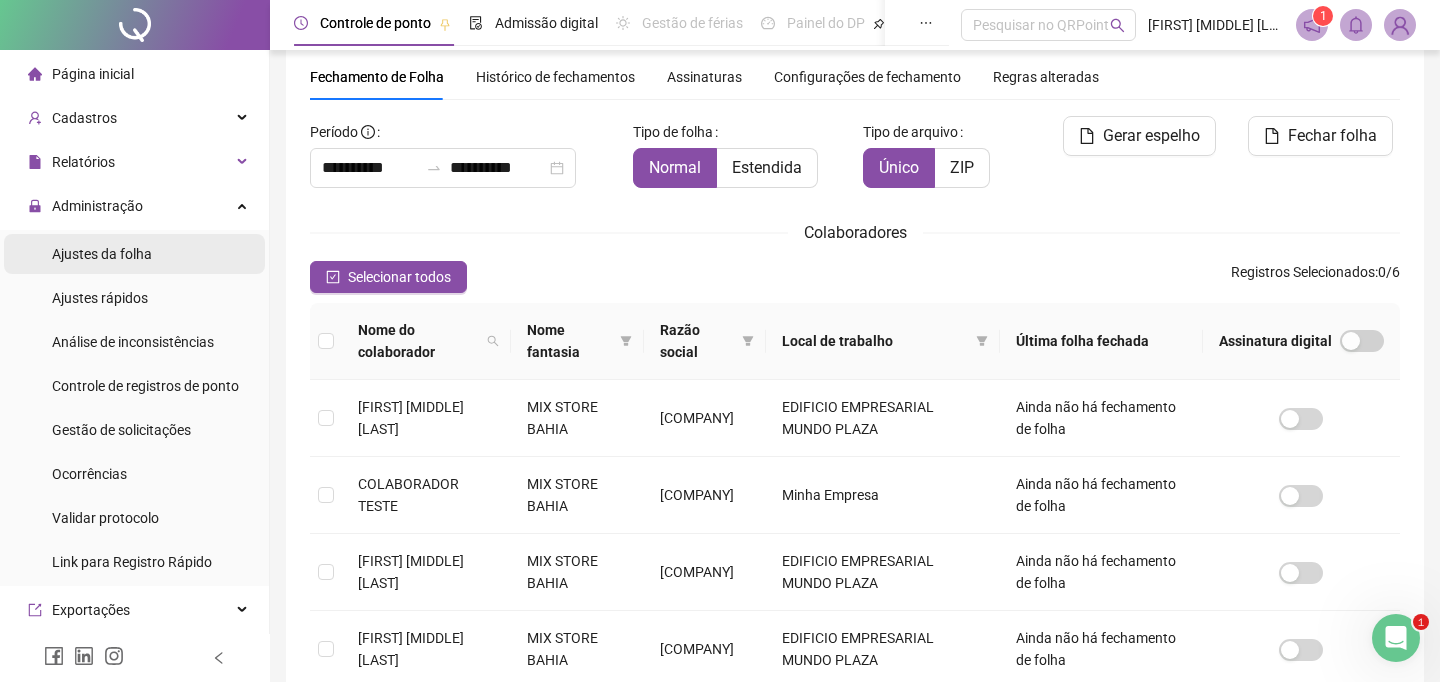 click on "Ajustes da folha" at bounding box center (102, 254) 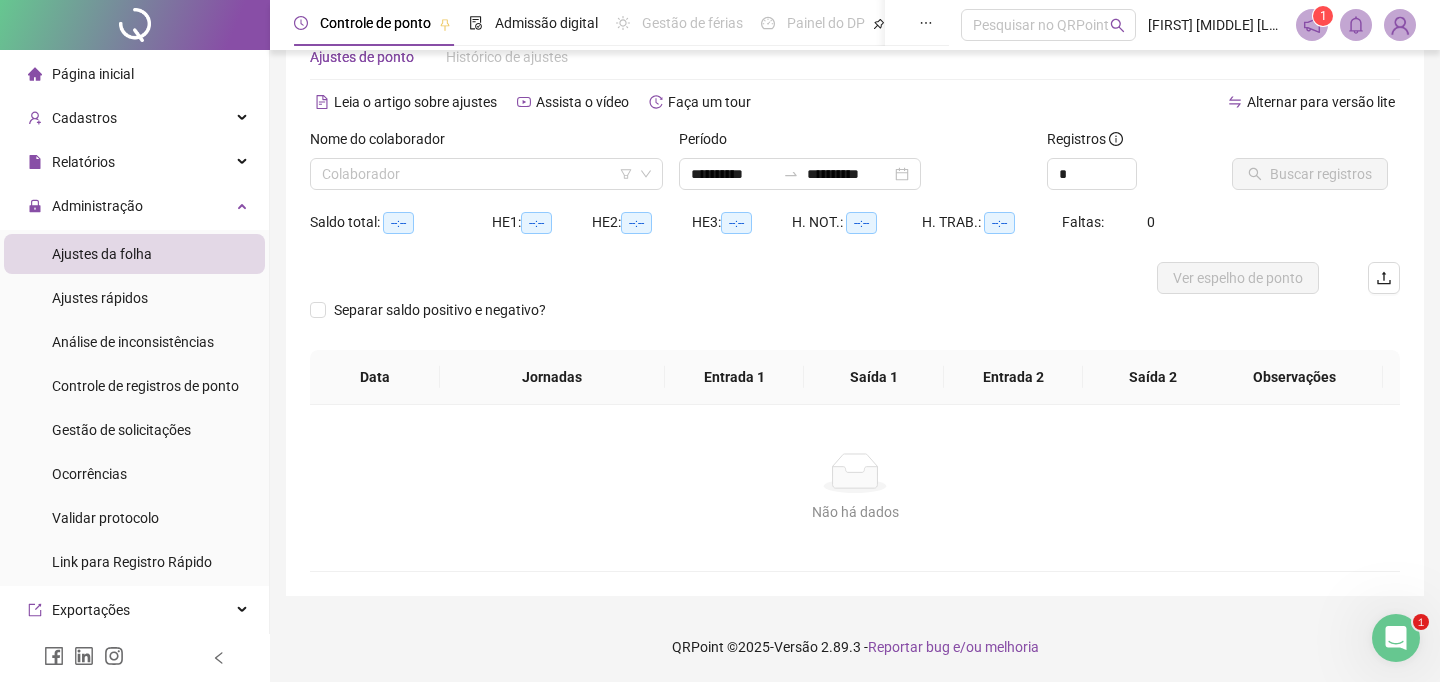 scroll, scrollTop: 55, scrollLeft: 0, axis: vertical 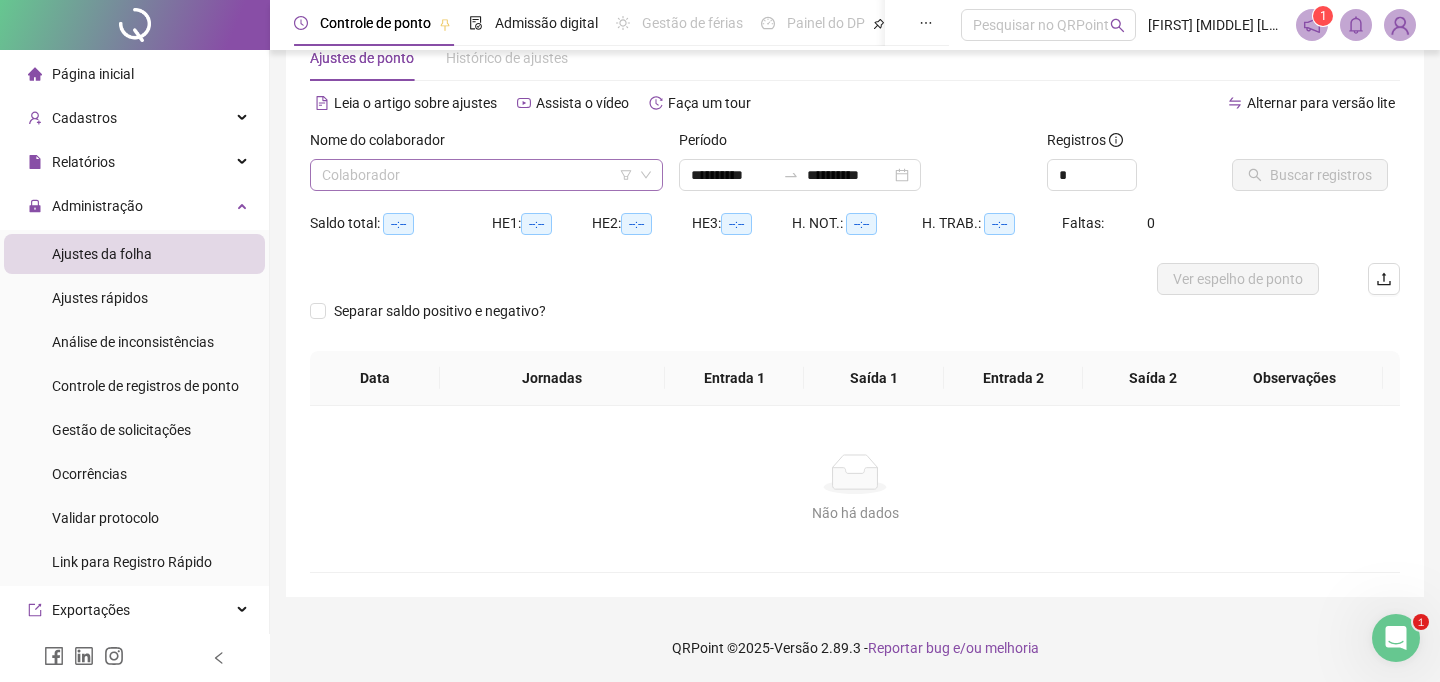 click at bounding box center (477, 175) 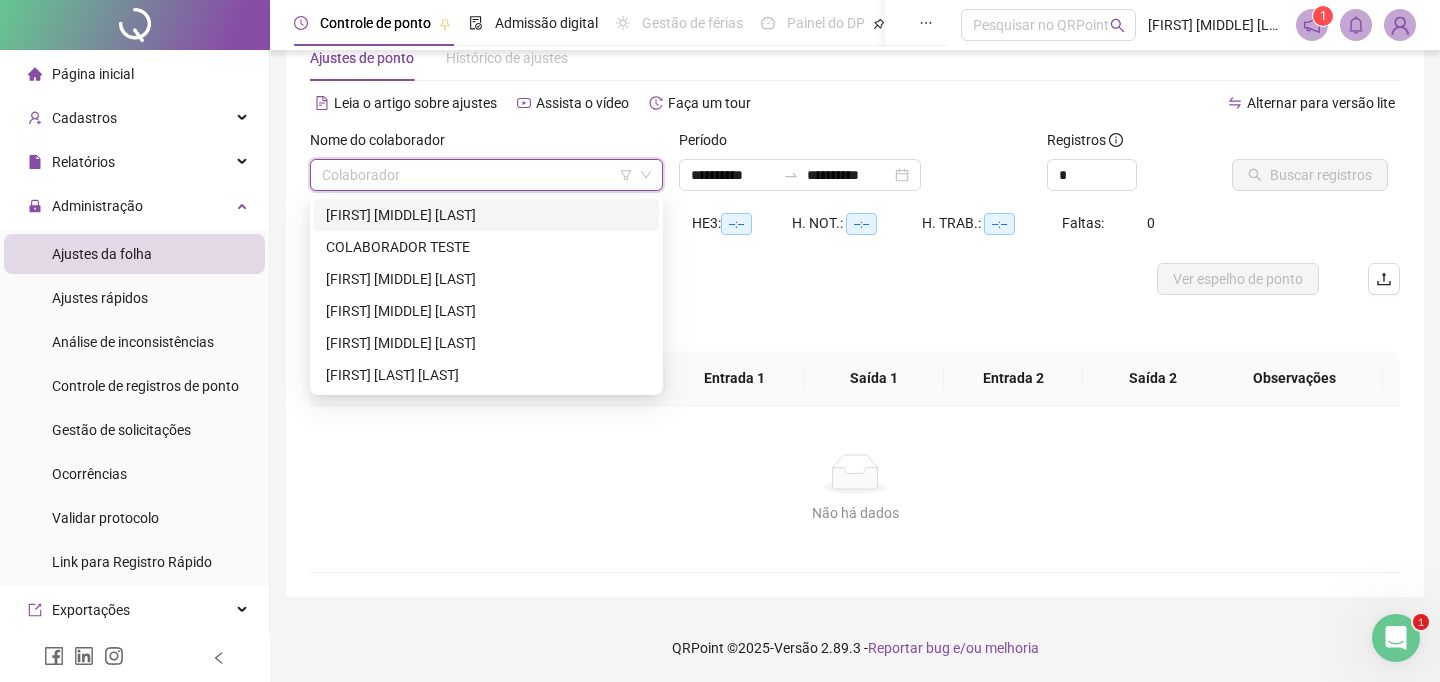 click on "[FIRST] [MIDDLE] [LAST]" at bounding box center [486, 215] 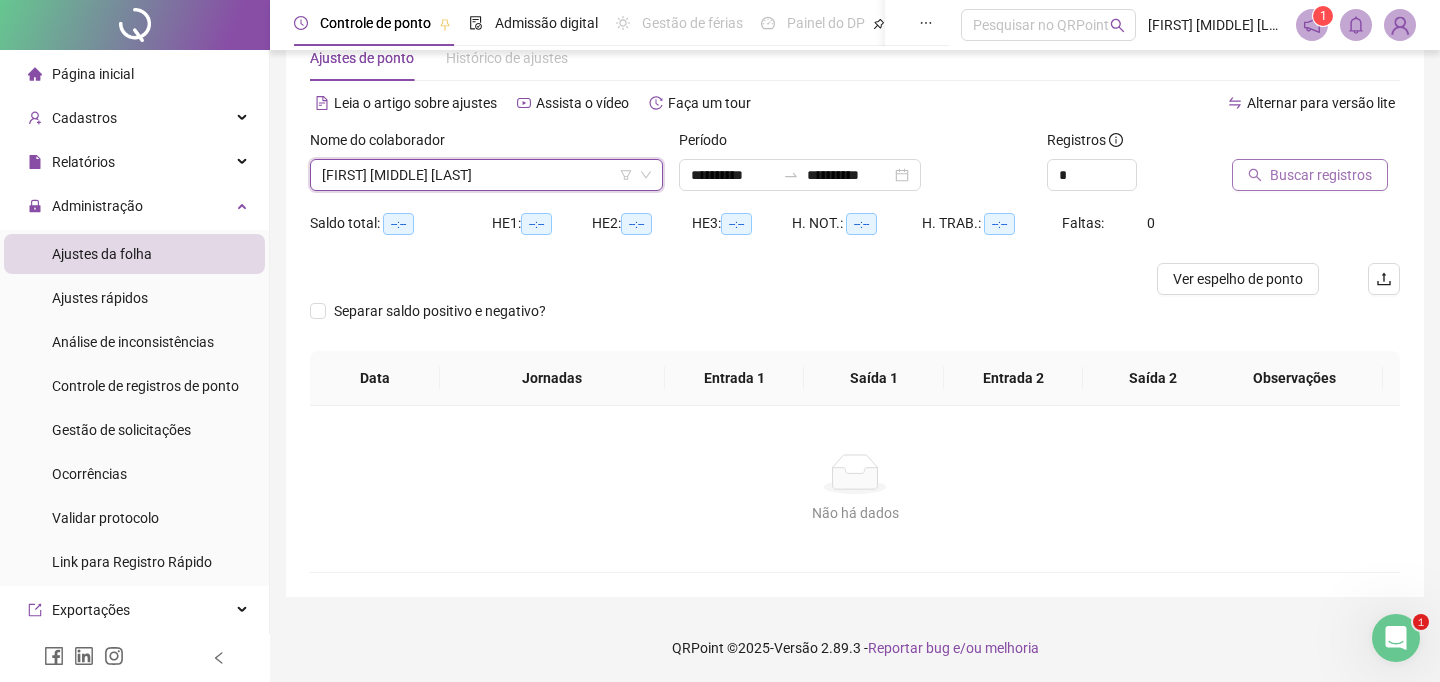 click on "Buscar registros" at bounding box center [1321, 175] 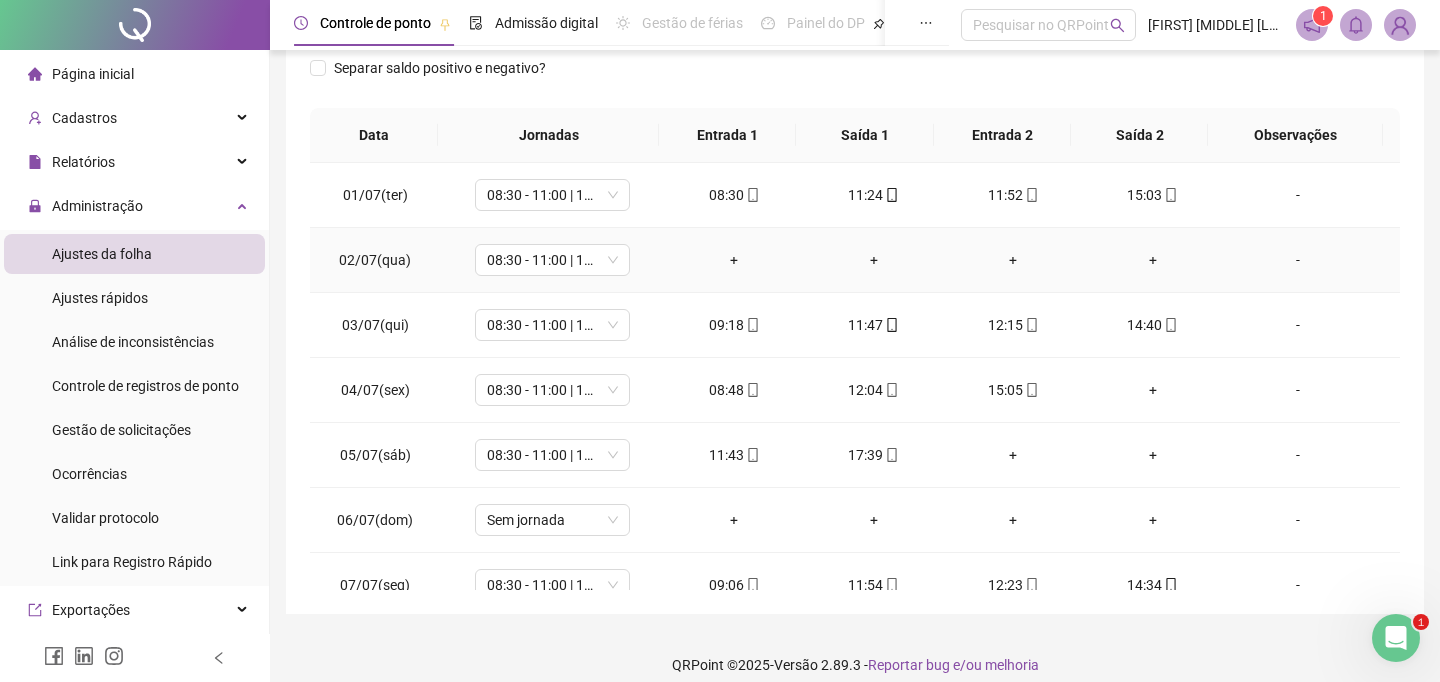 scroll, scrollTop: 340, scrollLeft: 0, axis: vertical 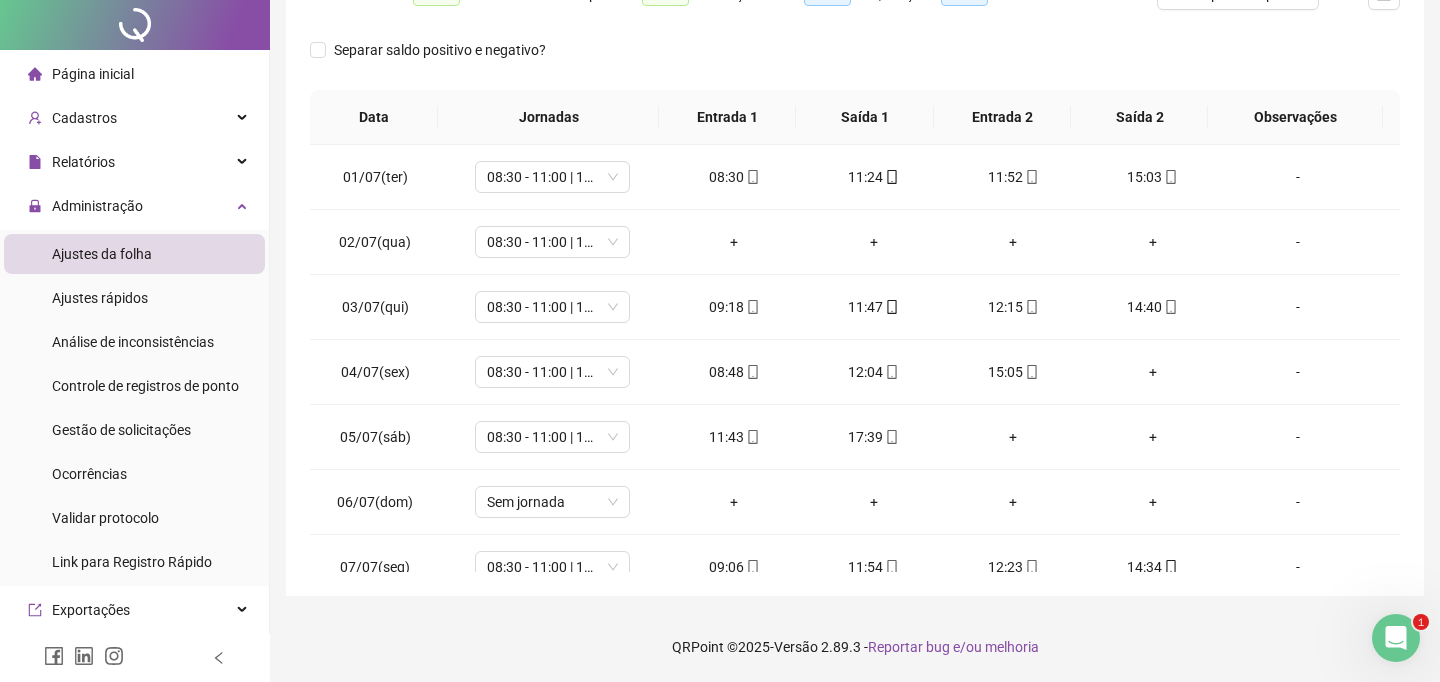 click on "**********" at bounding box center (733, -110) 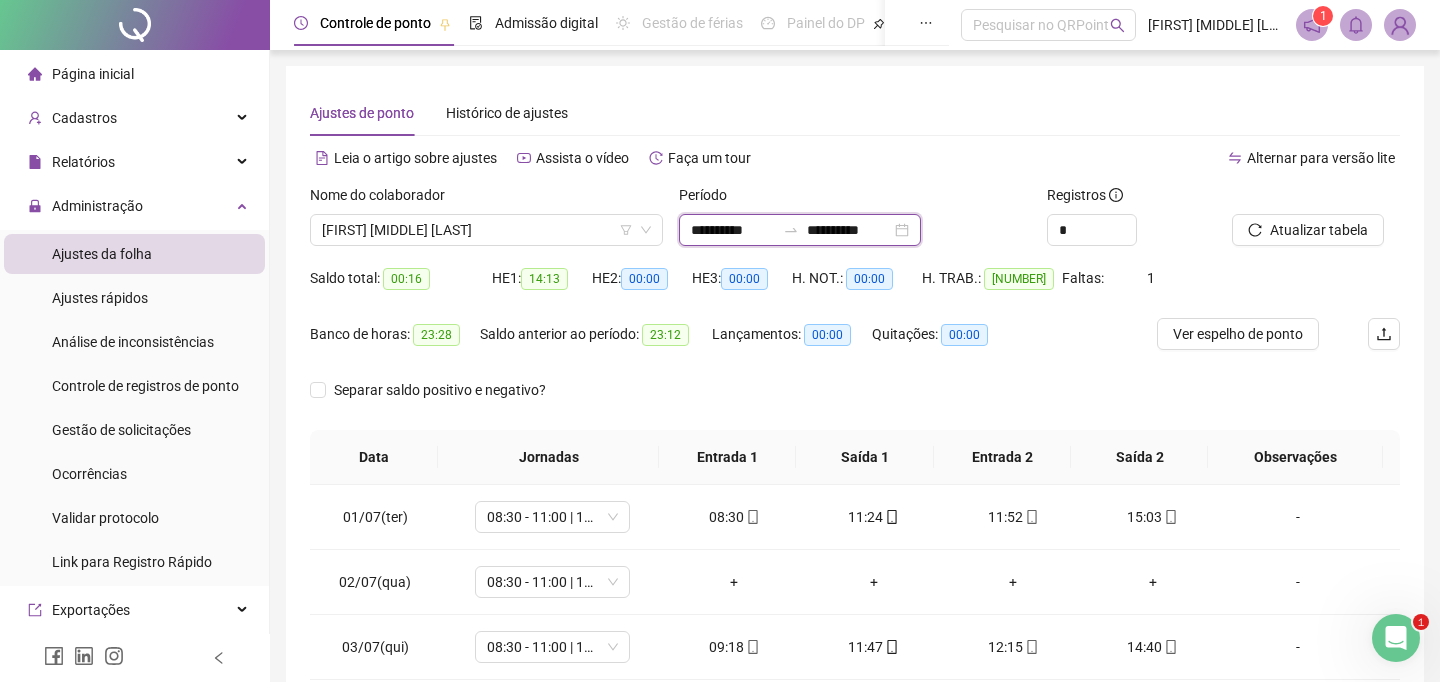 click on "**********" at bounding box center [733, 230] 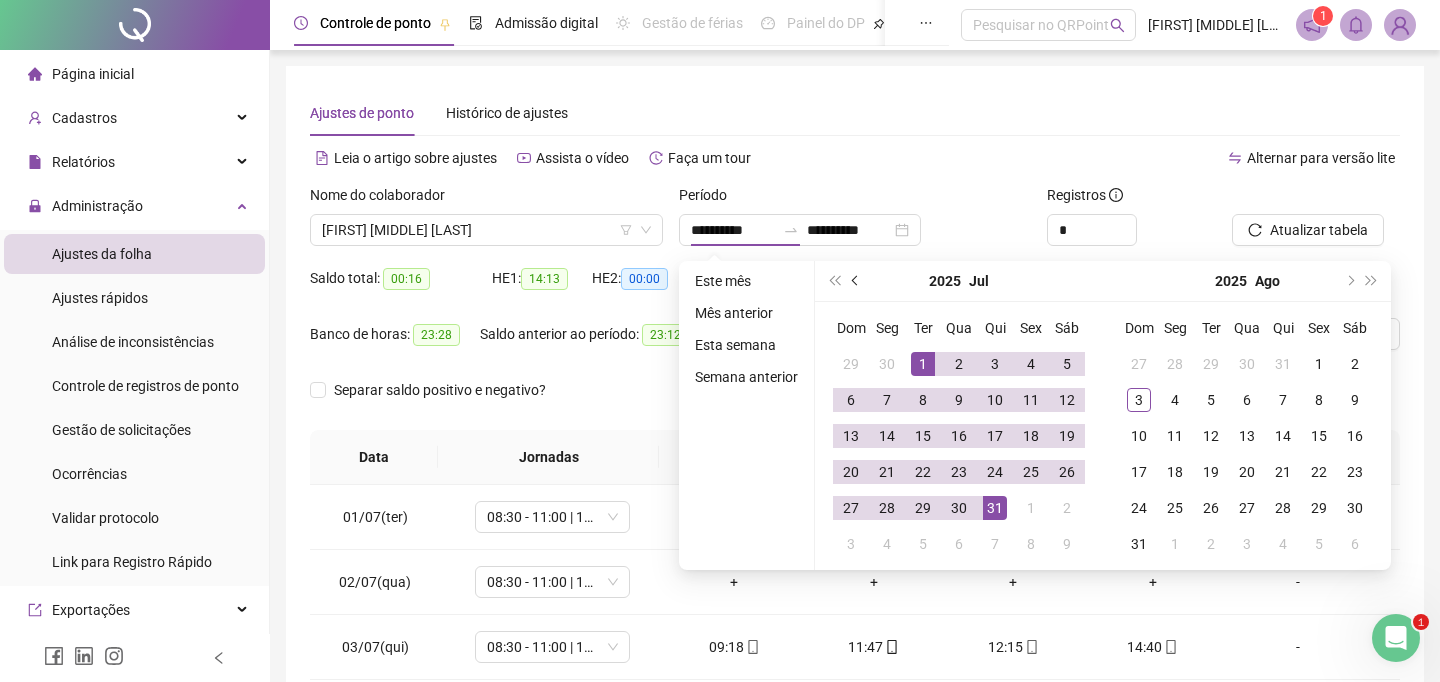 click at bounding box center (856, 281) 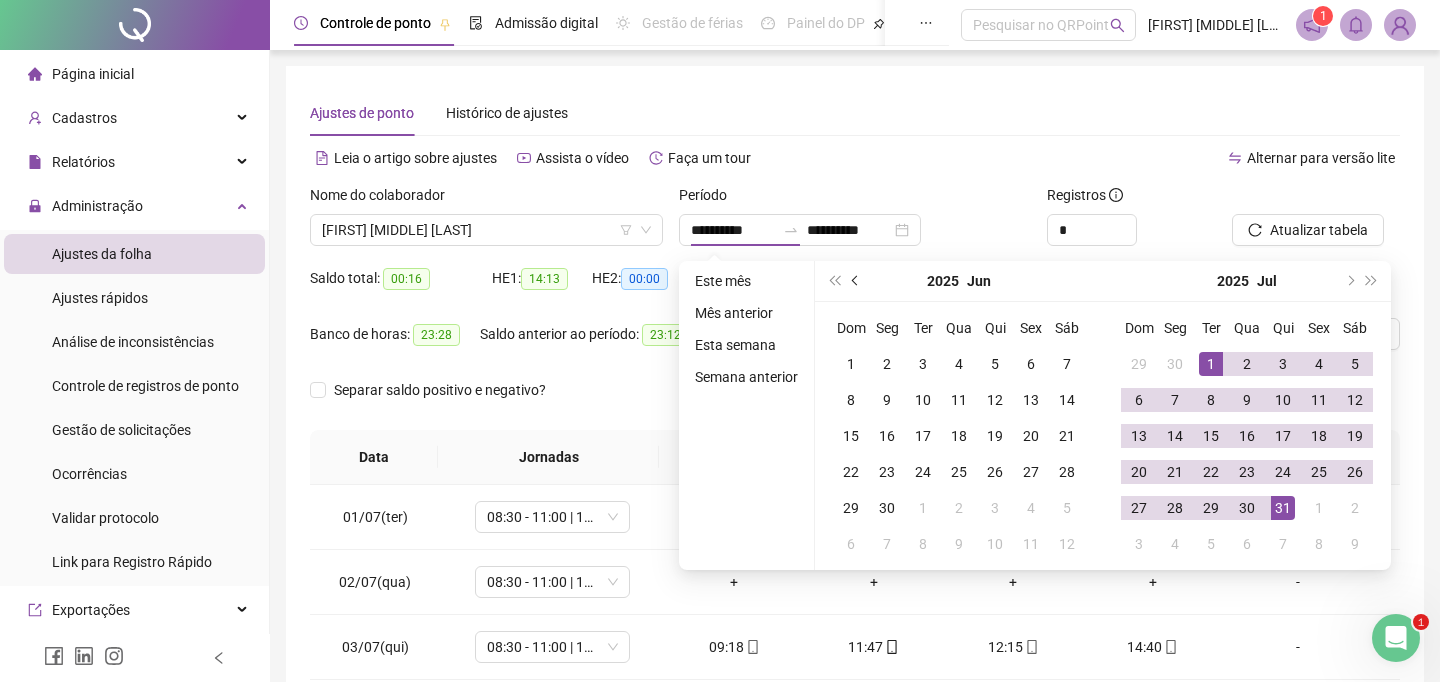 click at bounding box center [856, 281] 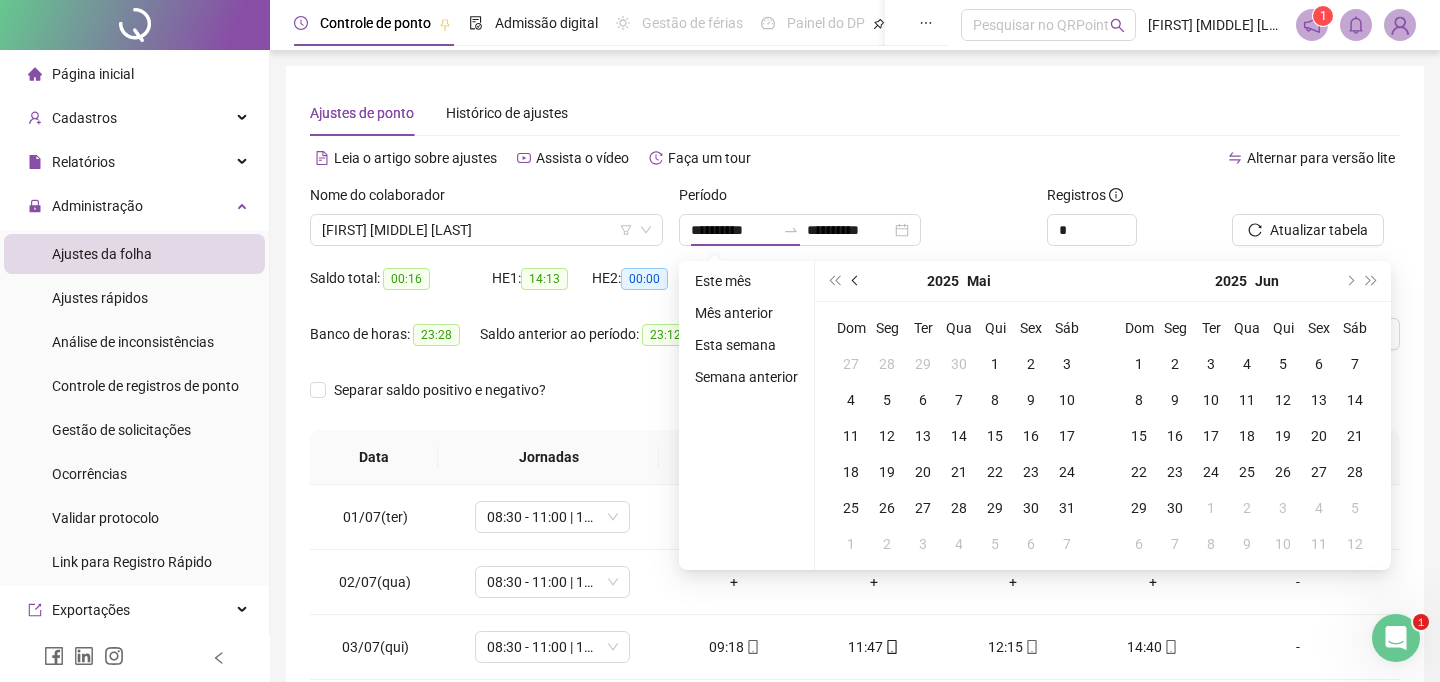 click at bounding box center (856, 281) 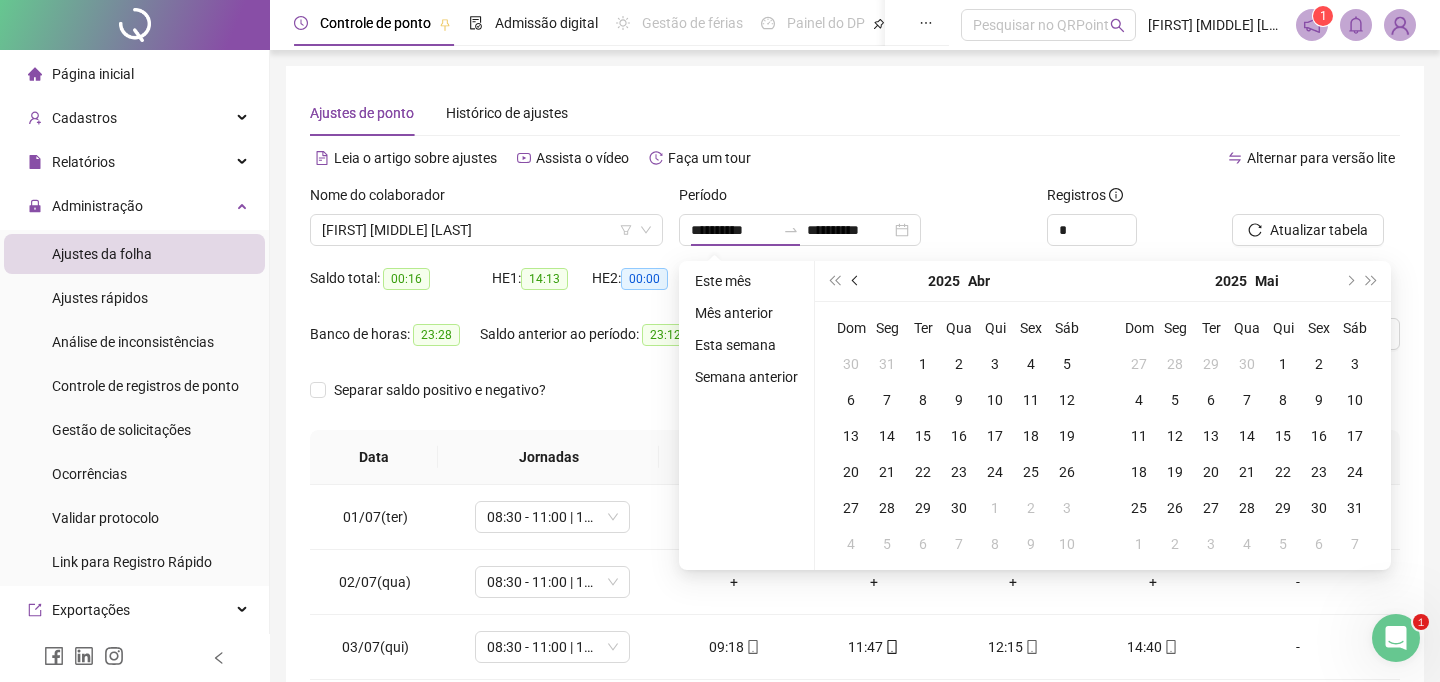 click at bounding box center (856, 281) 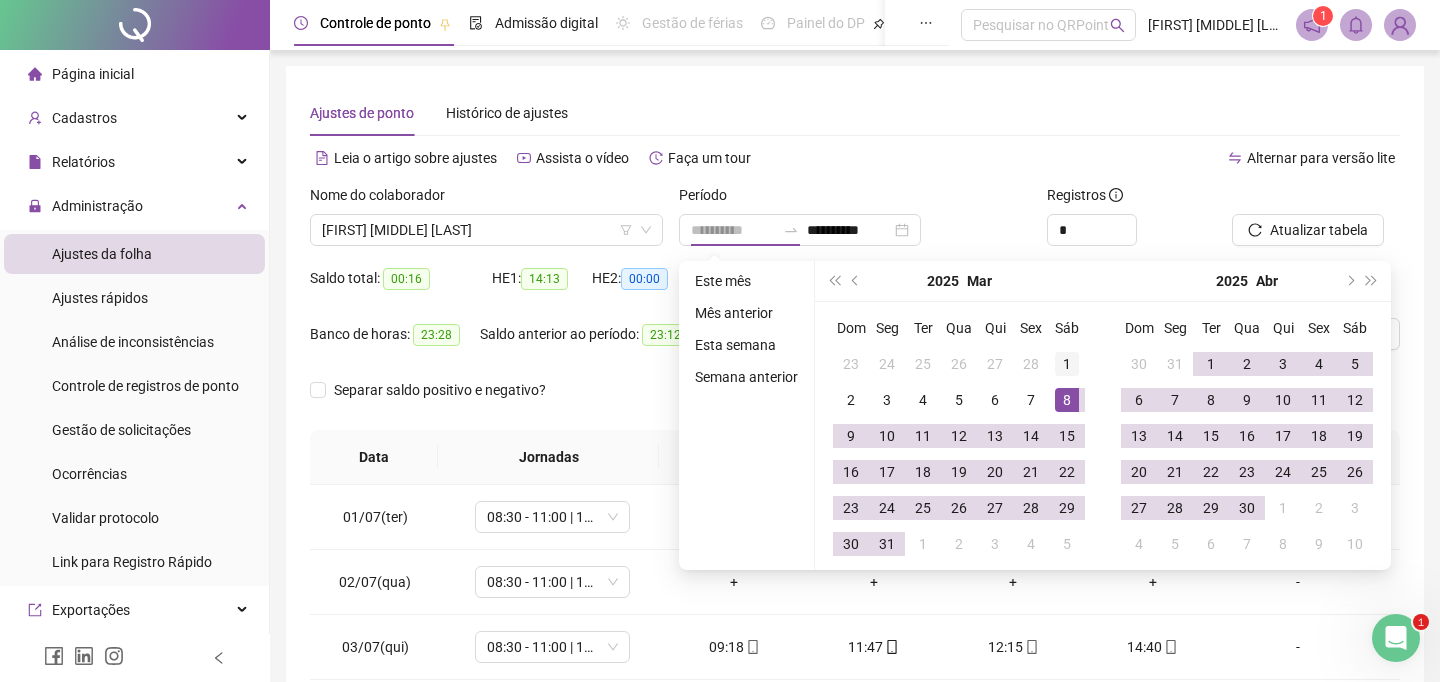 type on "**********" 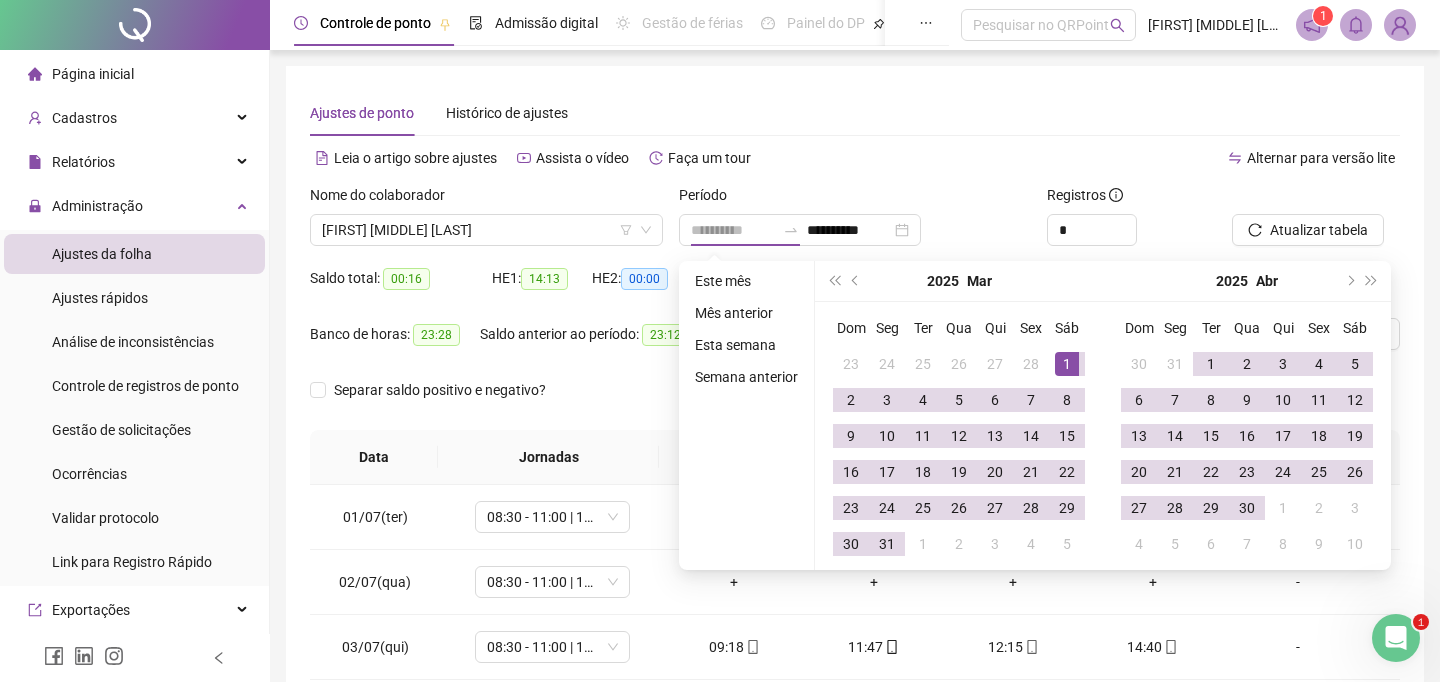click on "1" at bounding box center [1067, 364] 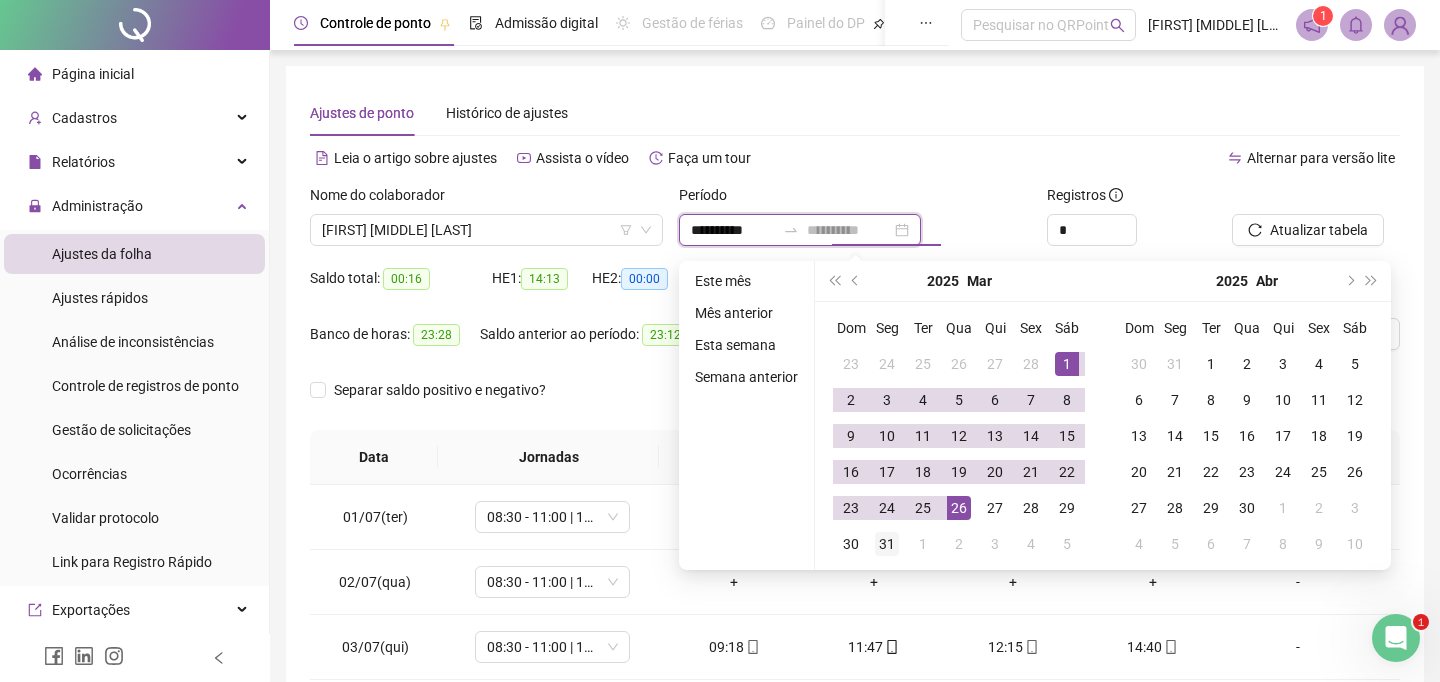 type on "**********" 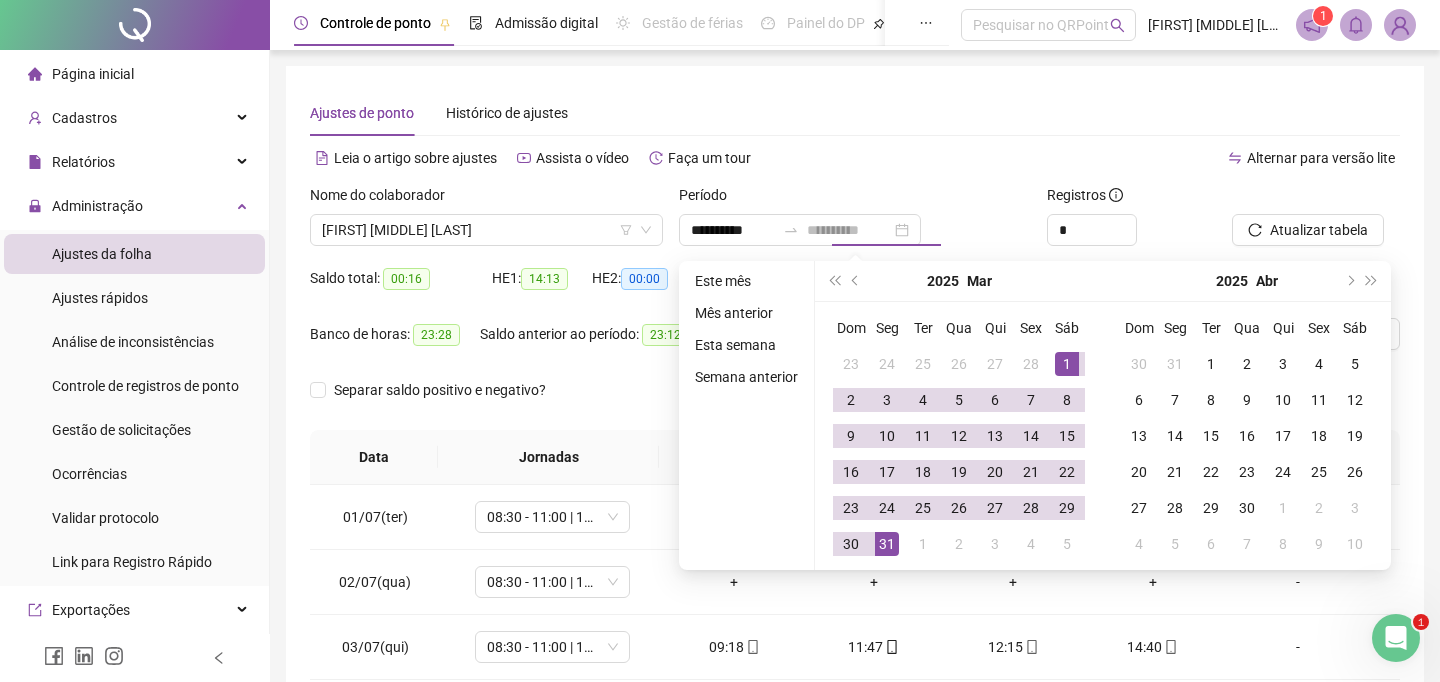 click on "31" at bounding box center (887, 544) 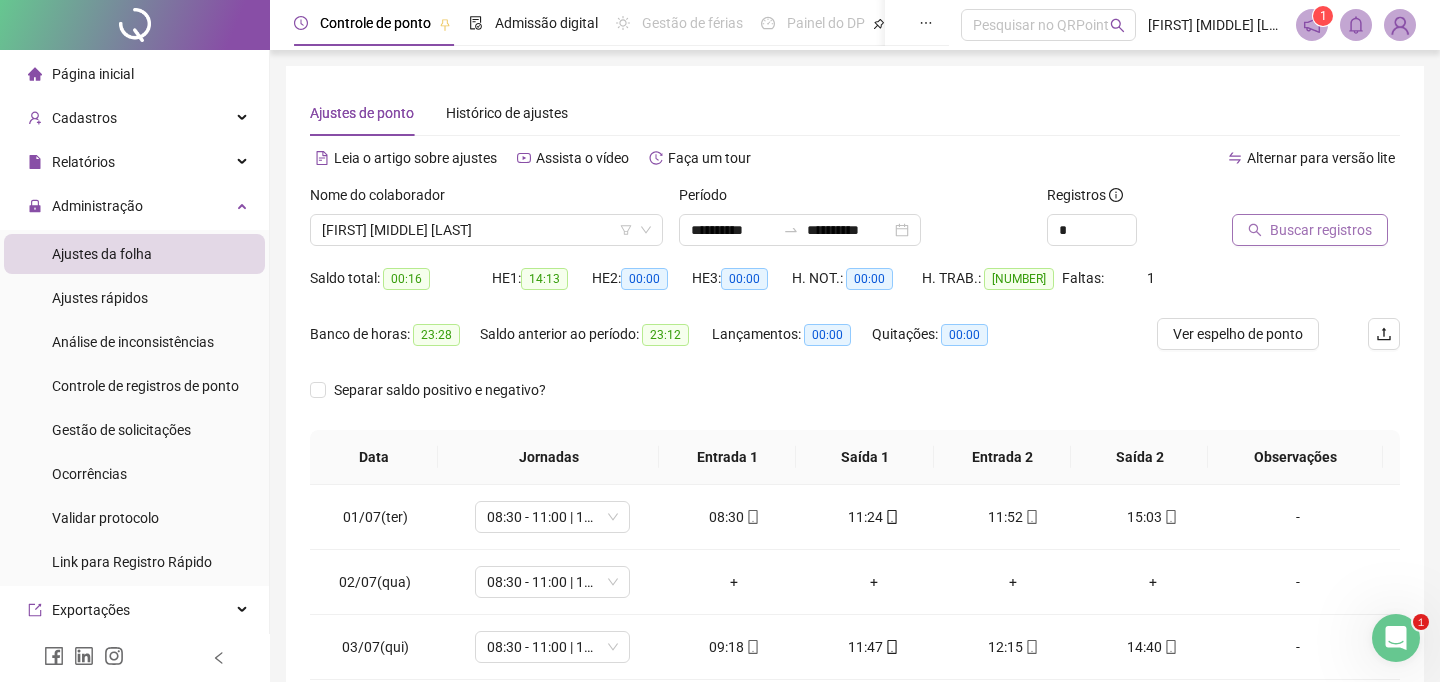 click on "Buscar registros" at bounding box center [1321, 230] 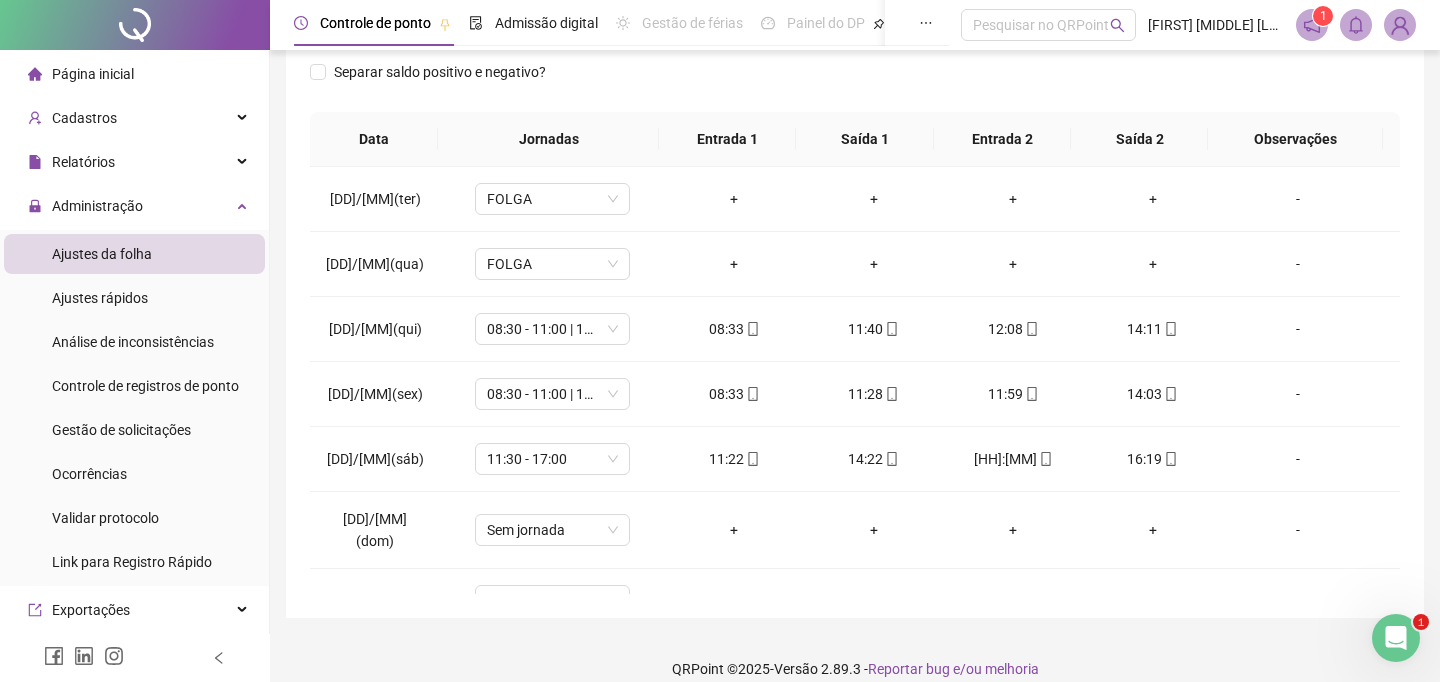 scroll, scrollTop: 333, scrollLeft: 0, axis: vertical 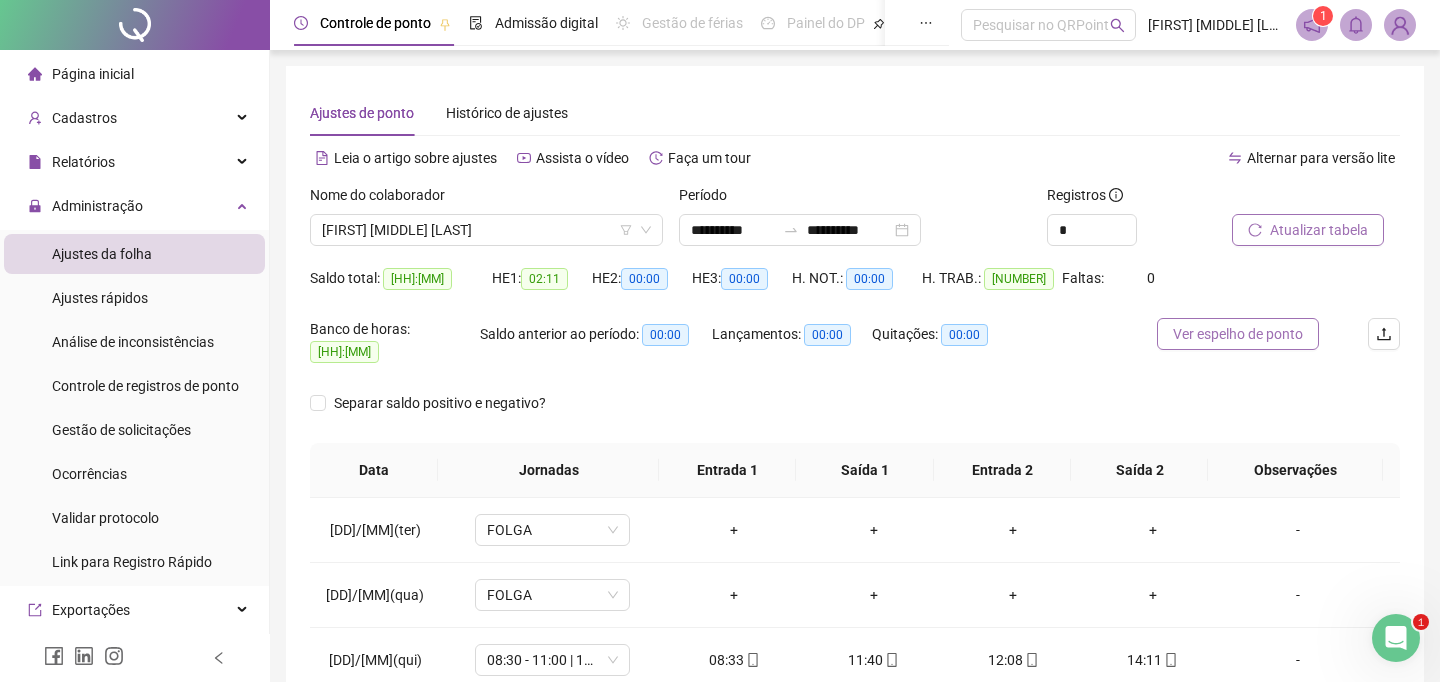 click on "Ver espelho de ponto" at bounding box center (1238, 334) 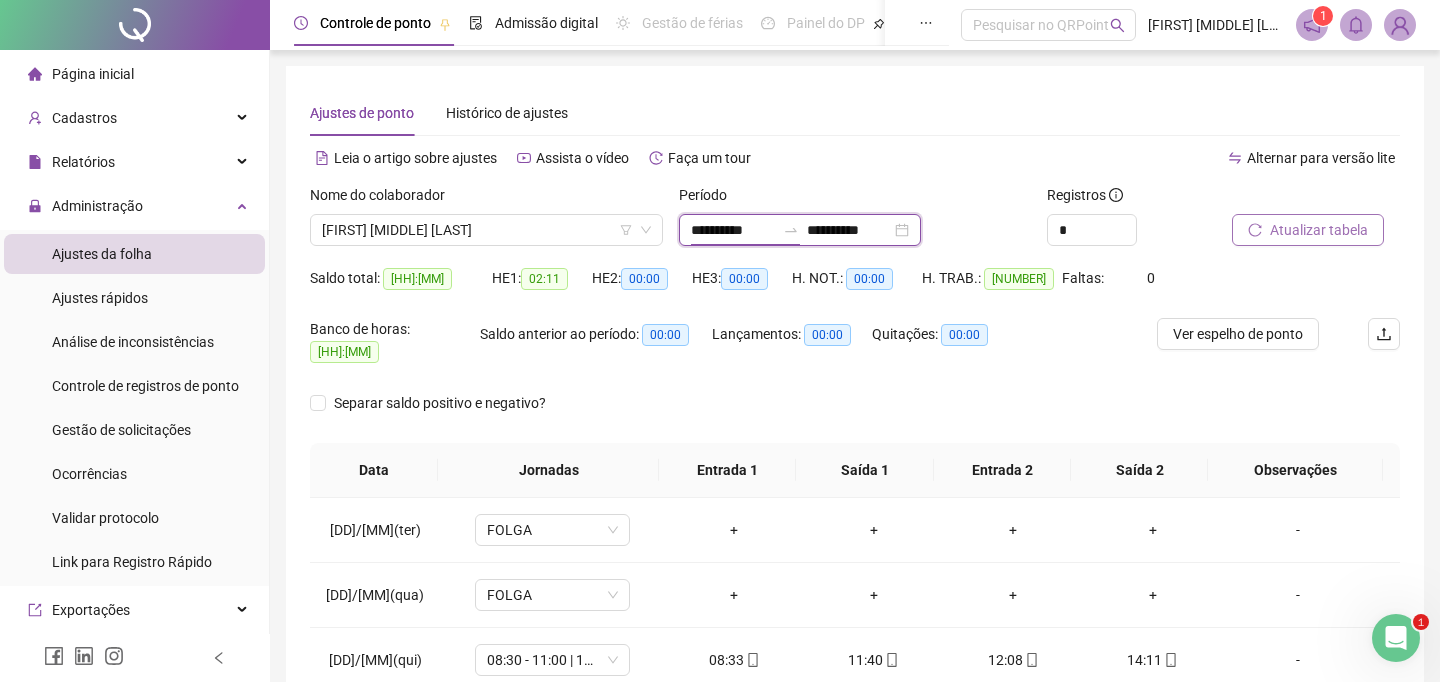 click on "**********" at bounding box center [733, 230] 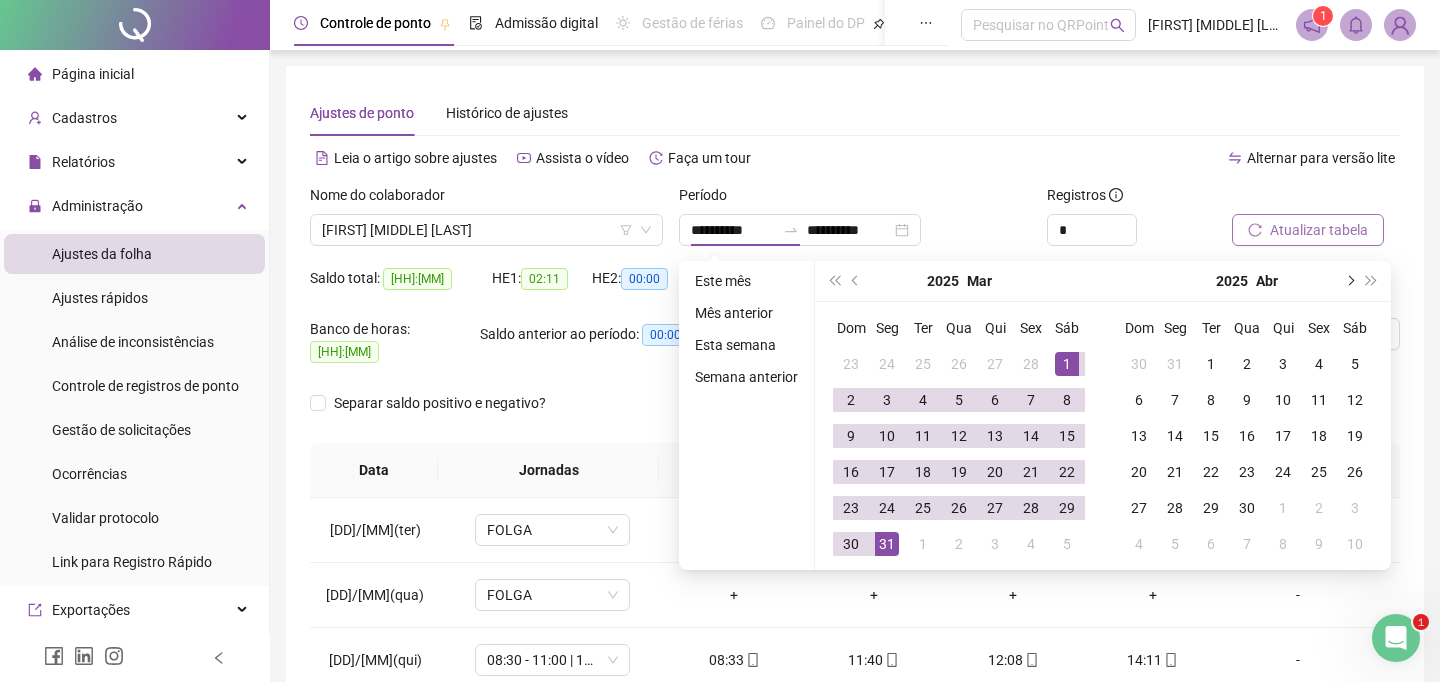 click at bounding box center (1349, 281) 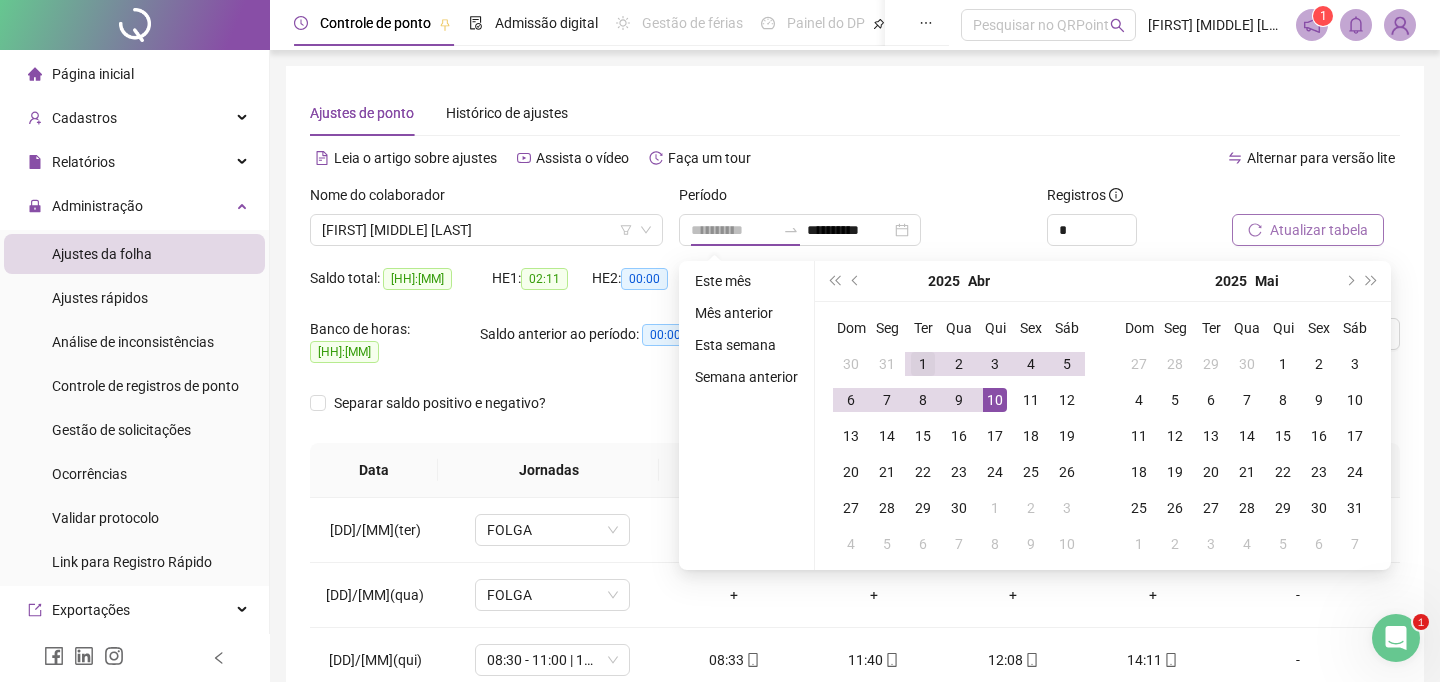 type on "**********" 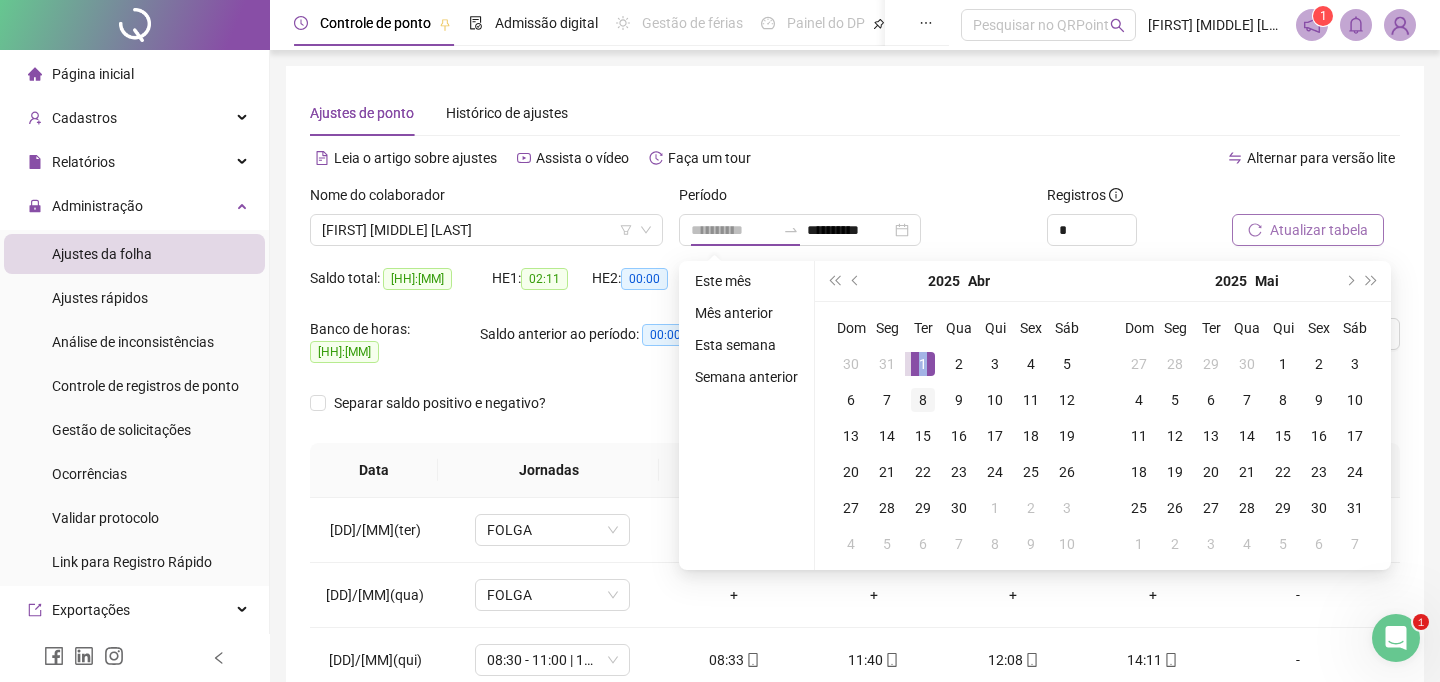 click on "1" at bounding box center (923, 364) 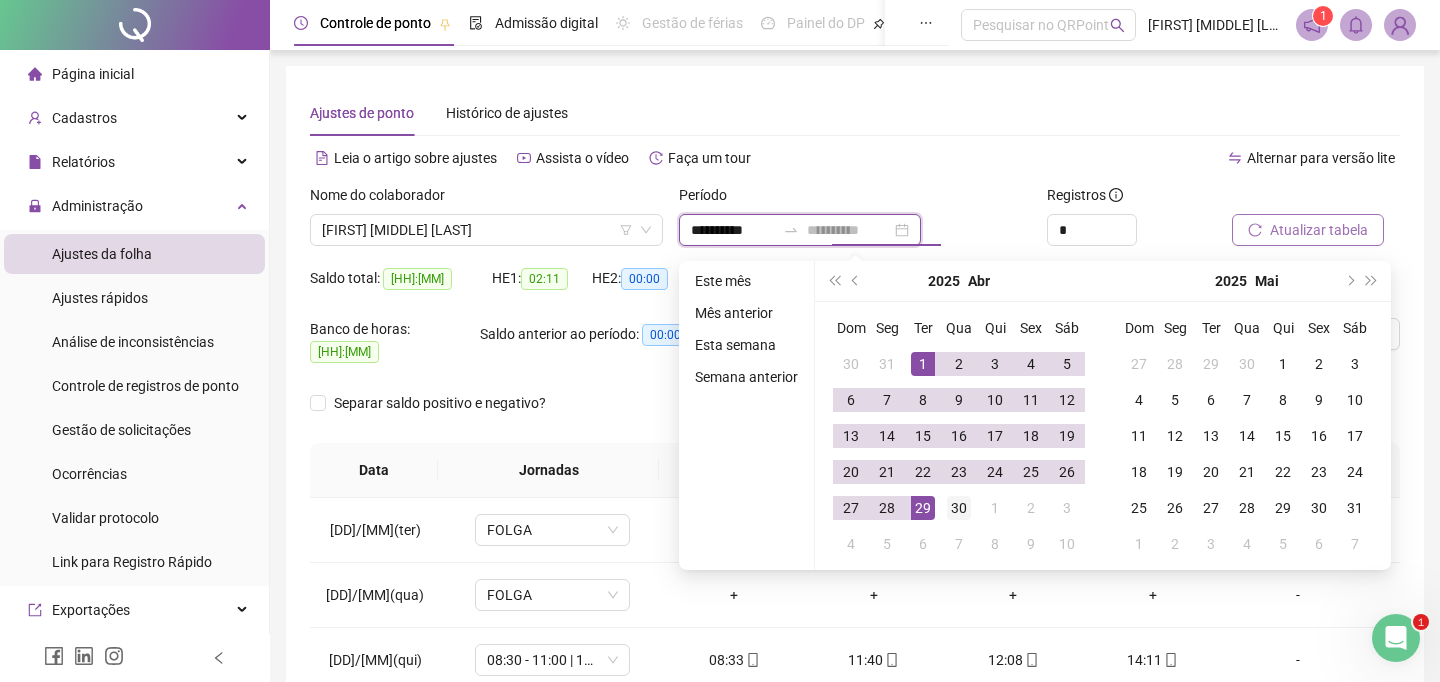 type on "**********" 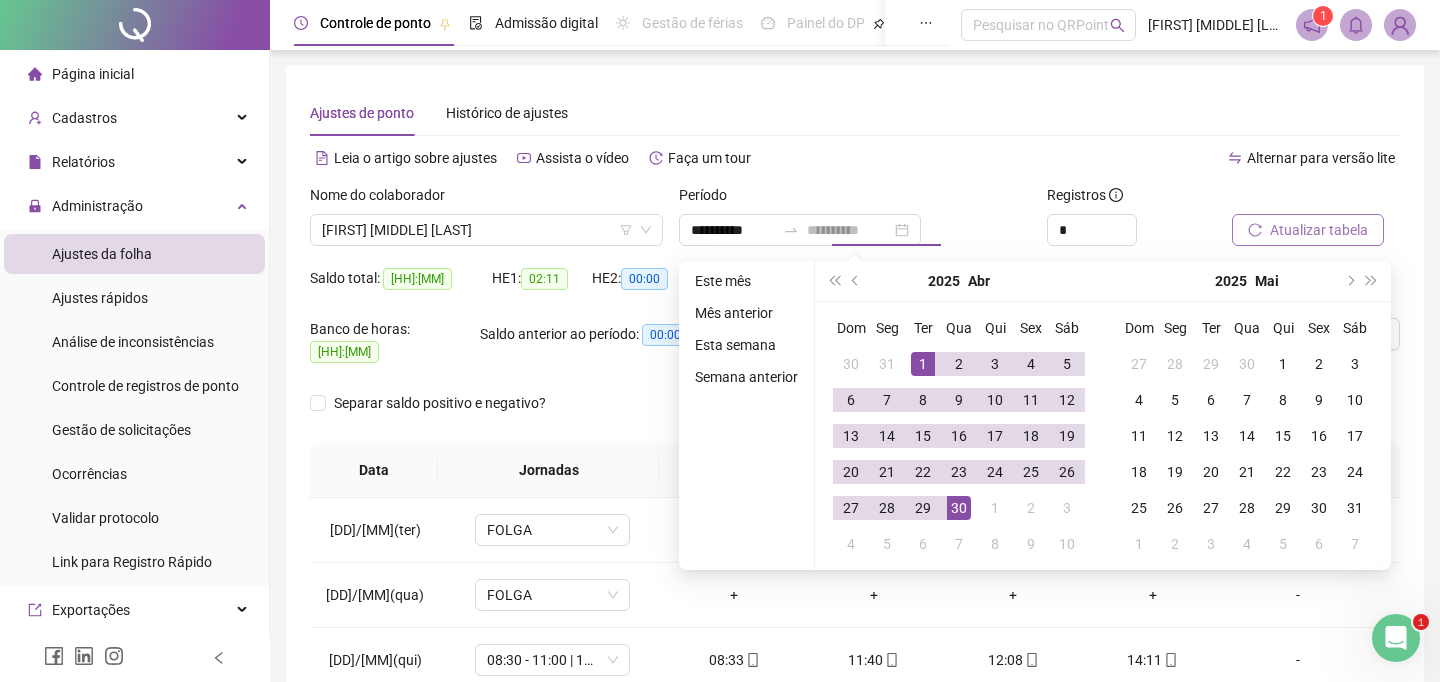 click on "30" at bounding box center [959, 508] 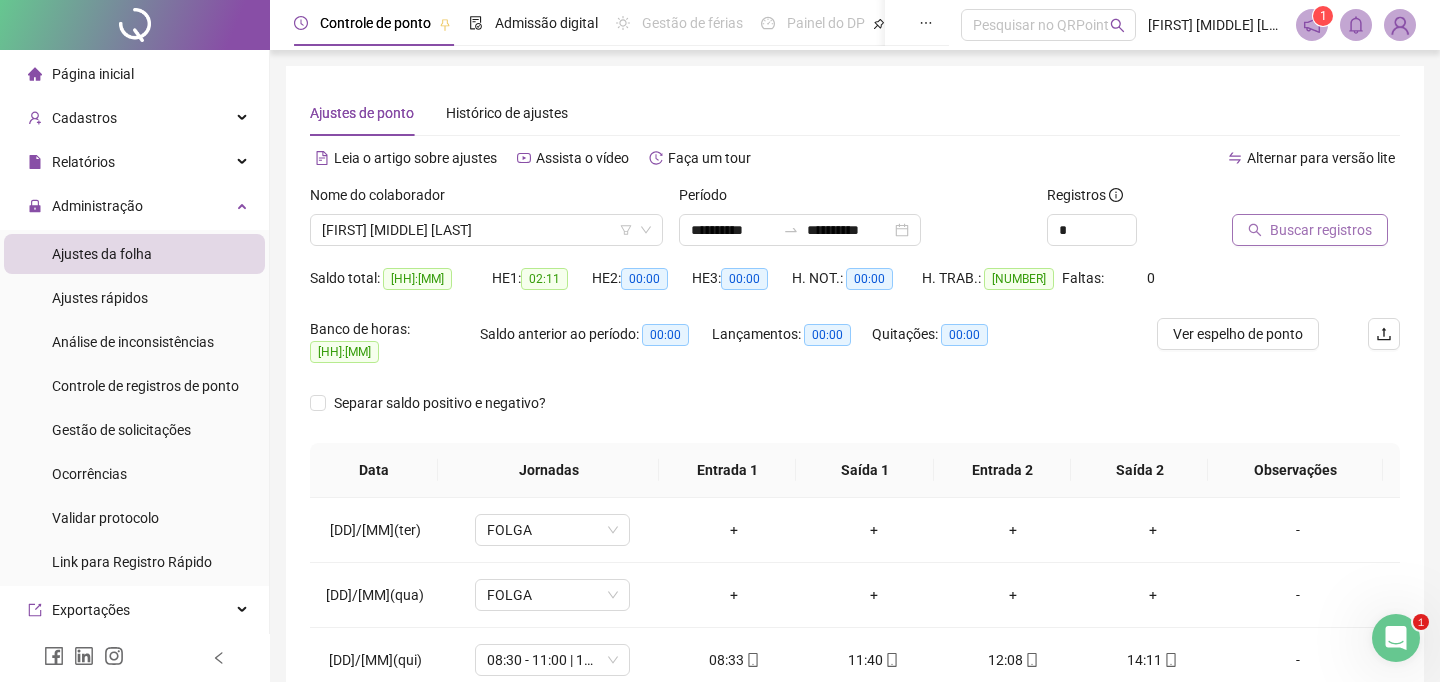 click on "Buscar registros" at bounding box center (1321, 230) 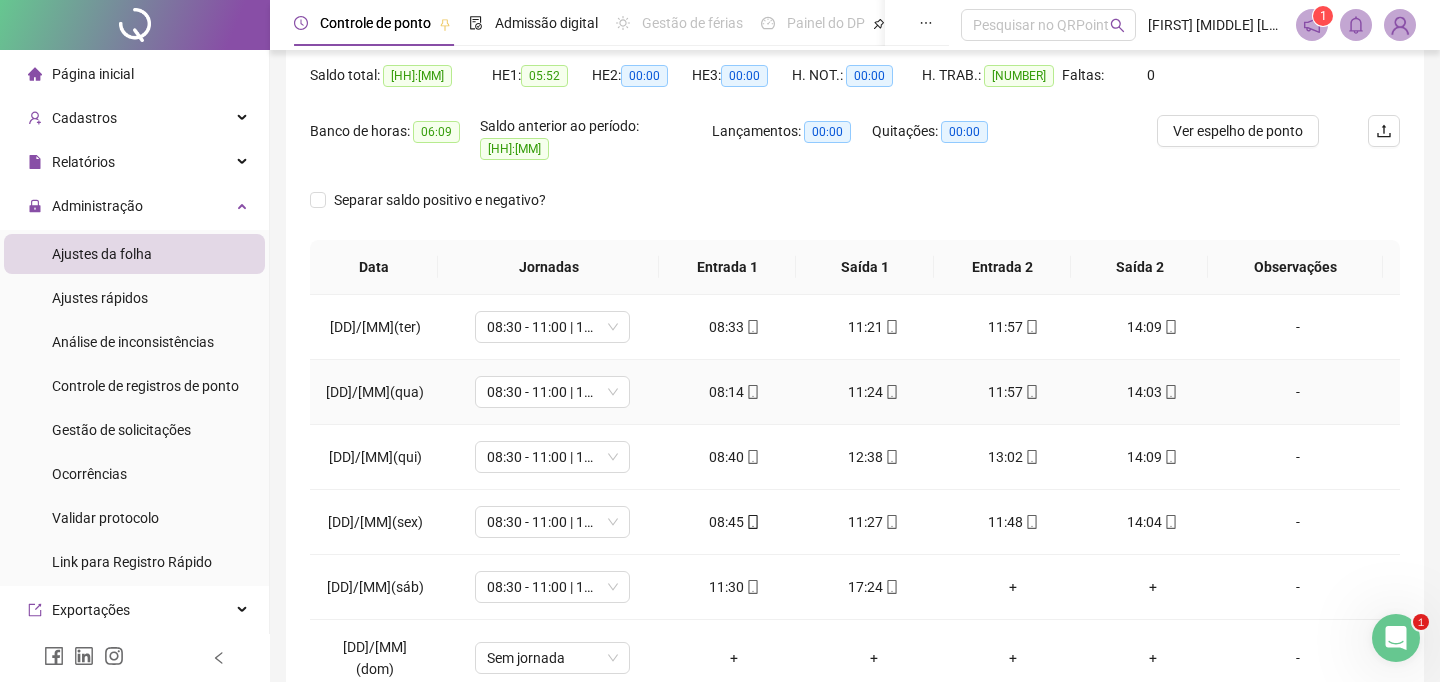 scroll, scrollTop: 222, scrollLeft: 0, axis: vertical 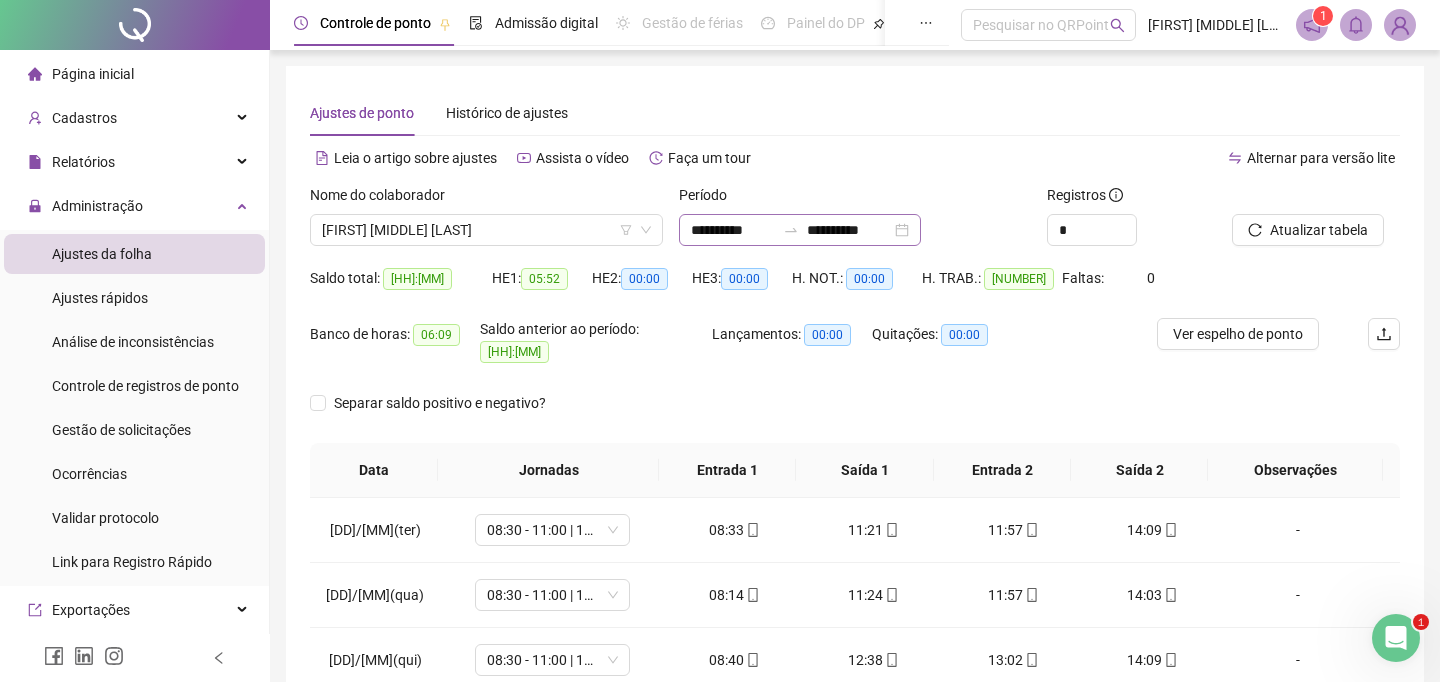 click at bounding box center [791, 230] 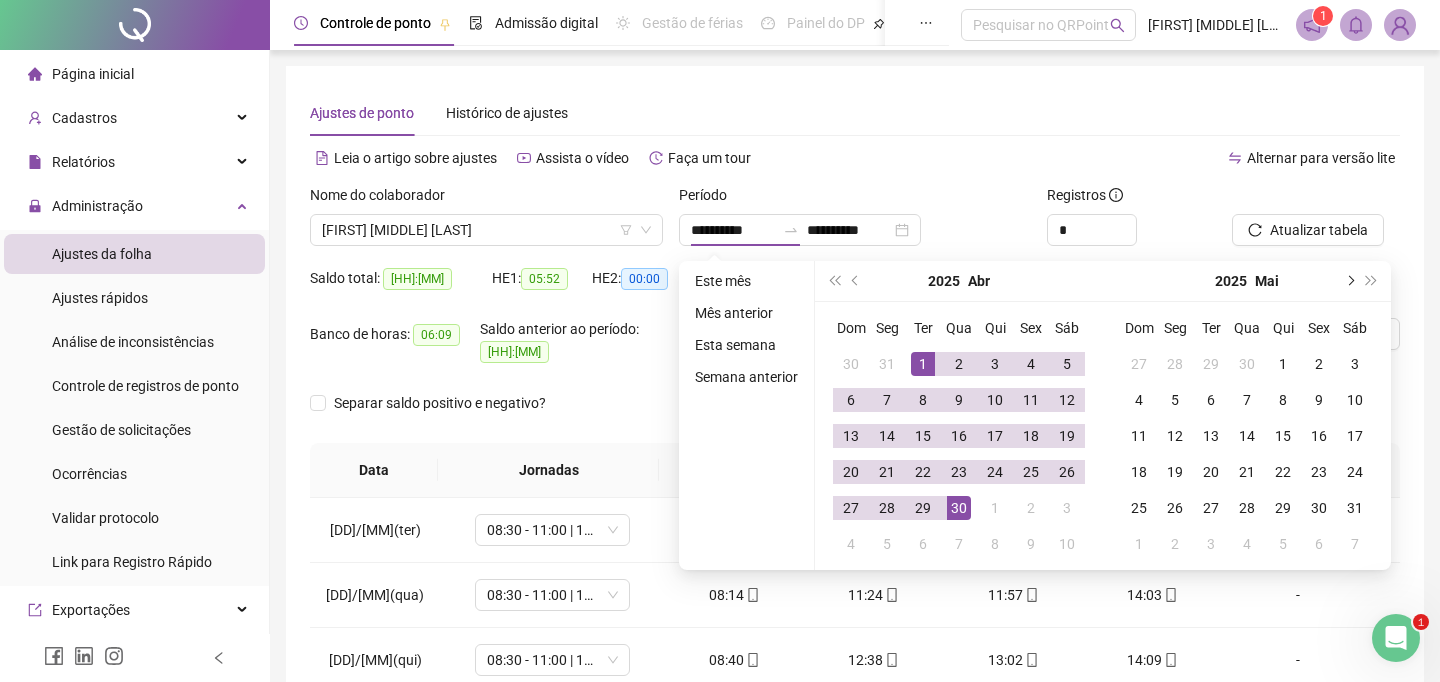 click at bounding box center (1349, 281) 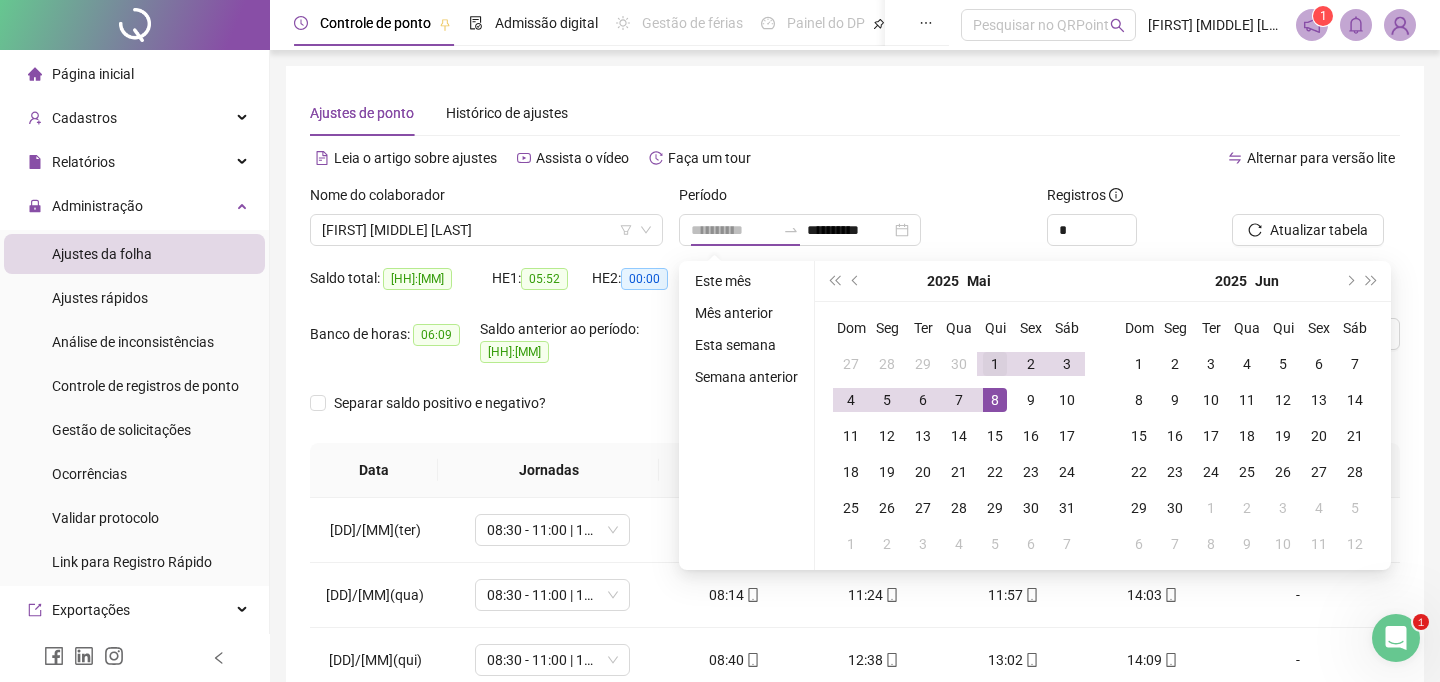 type on "**********" 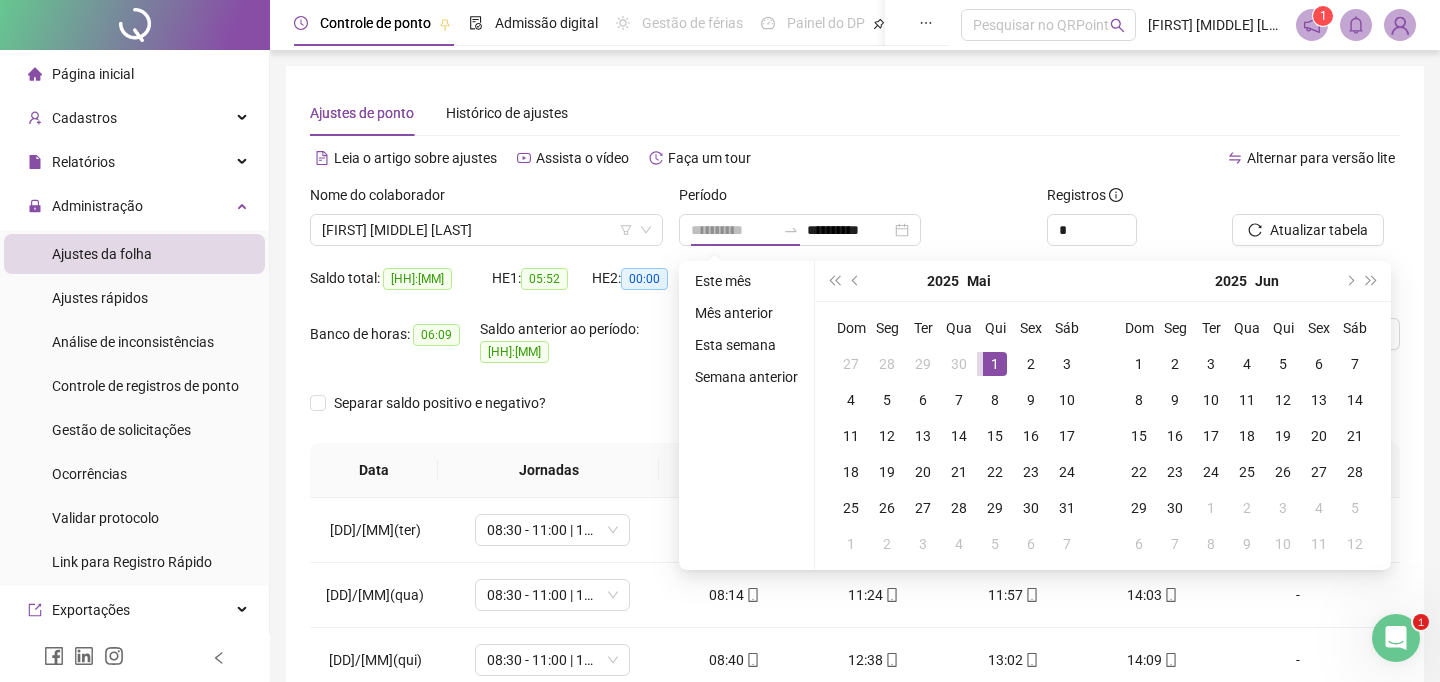 click on "1" at bounding box center [995, 364] 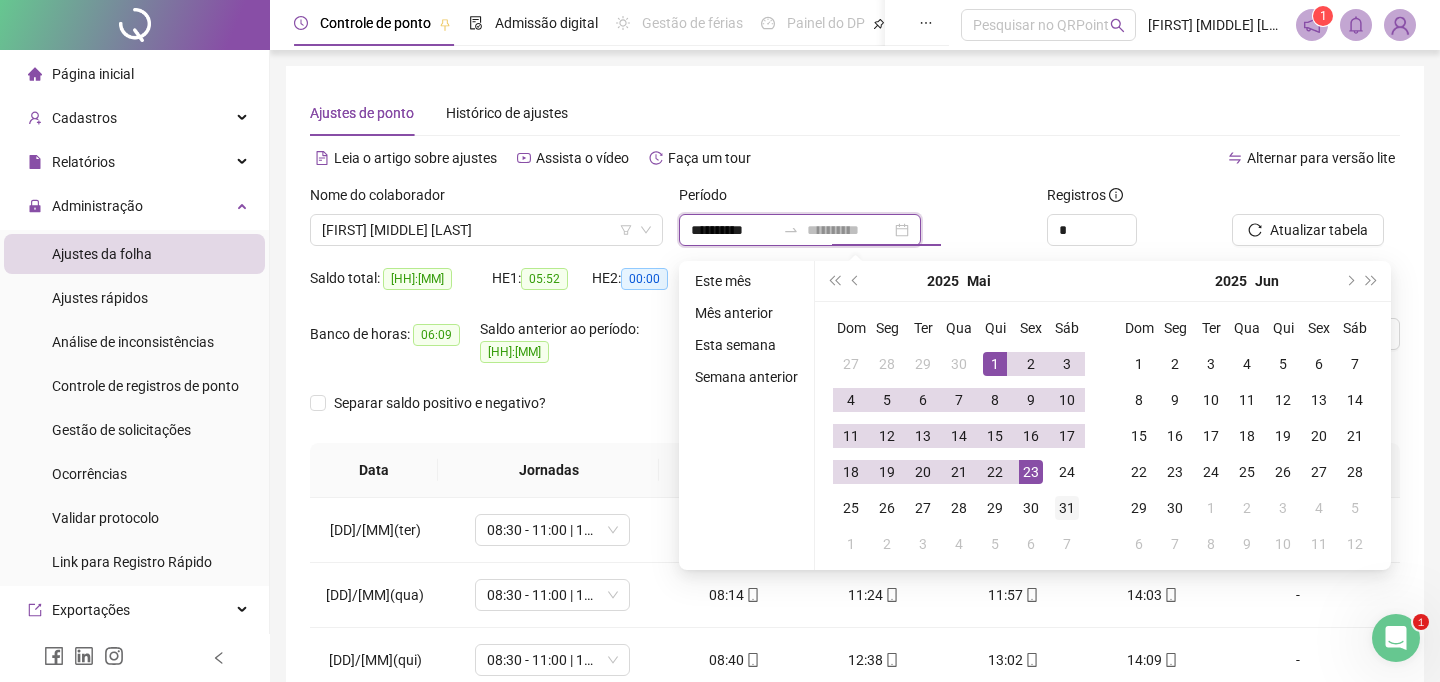 type on "**********" 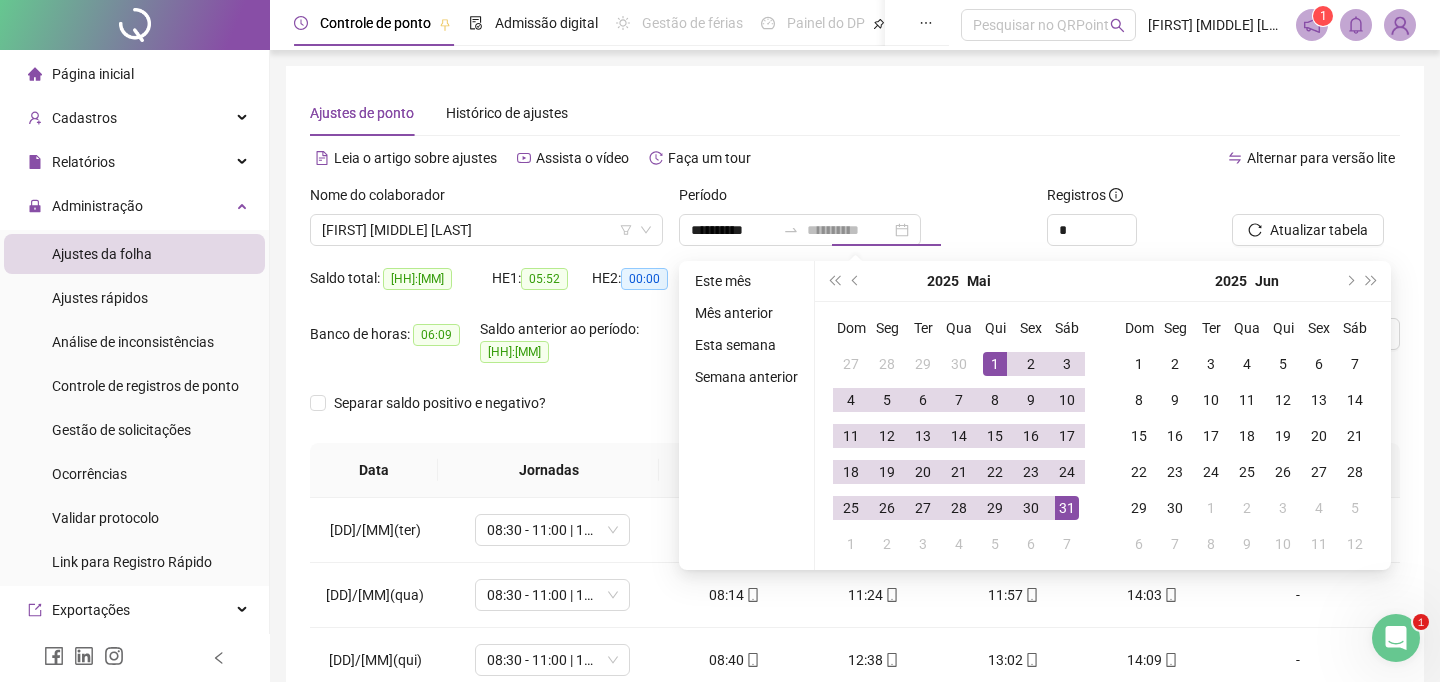 click on "31" at bounding box center [1067, 508] 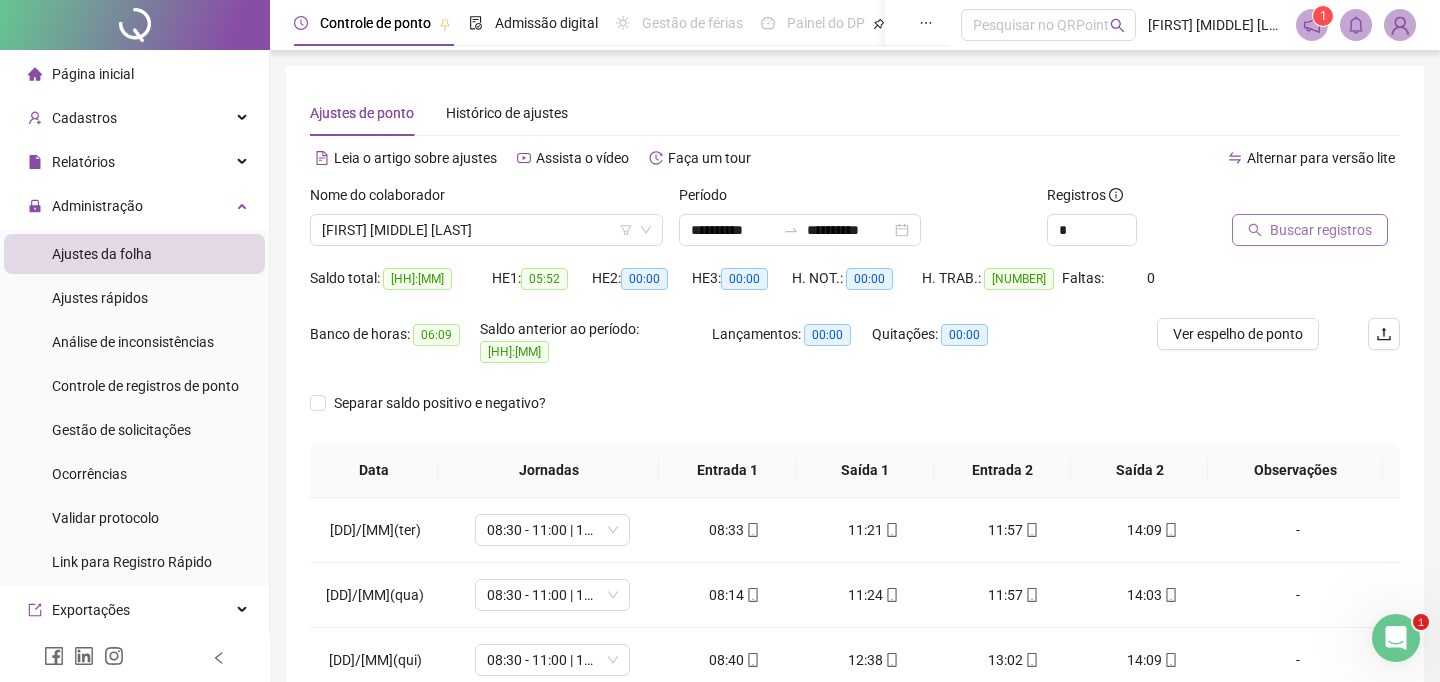 click on "Buscar registros" at bounding box center [1321, 230] 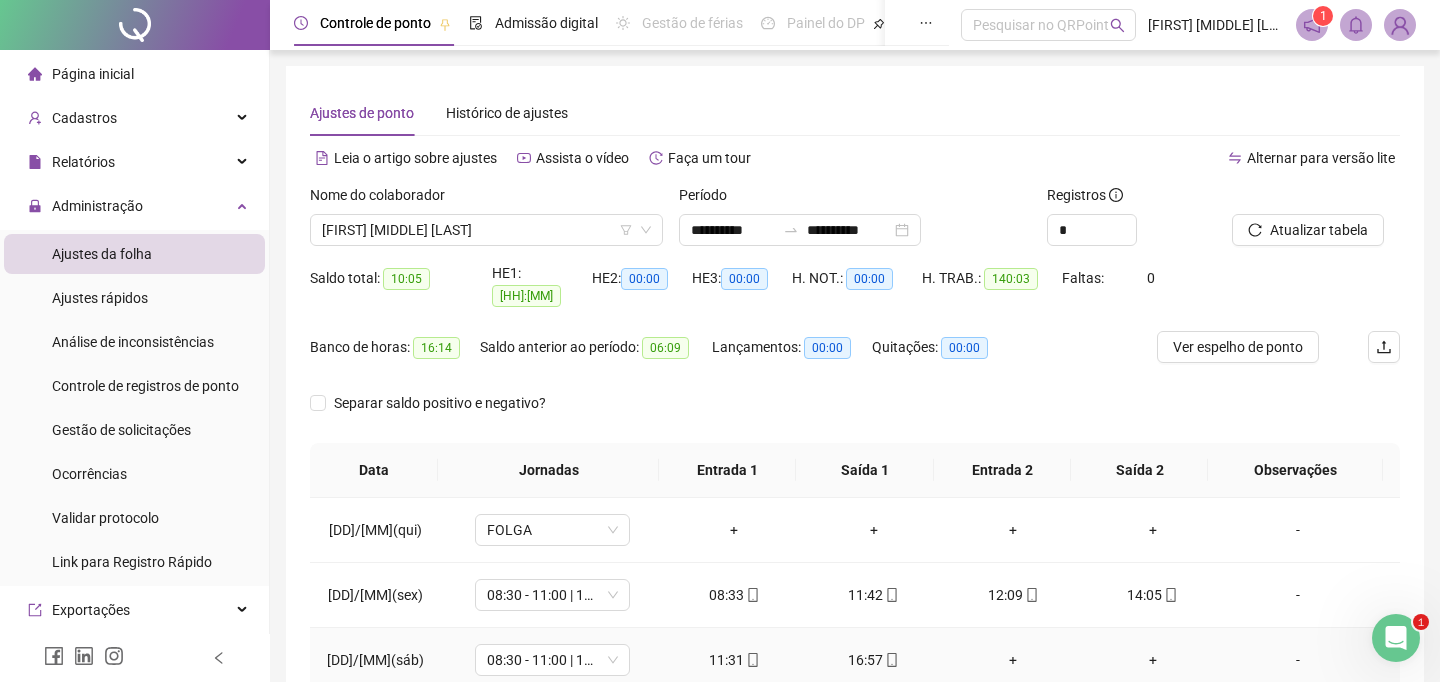 scroll, scrollTop: 222, scrollLeft: 0, axis: vertical 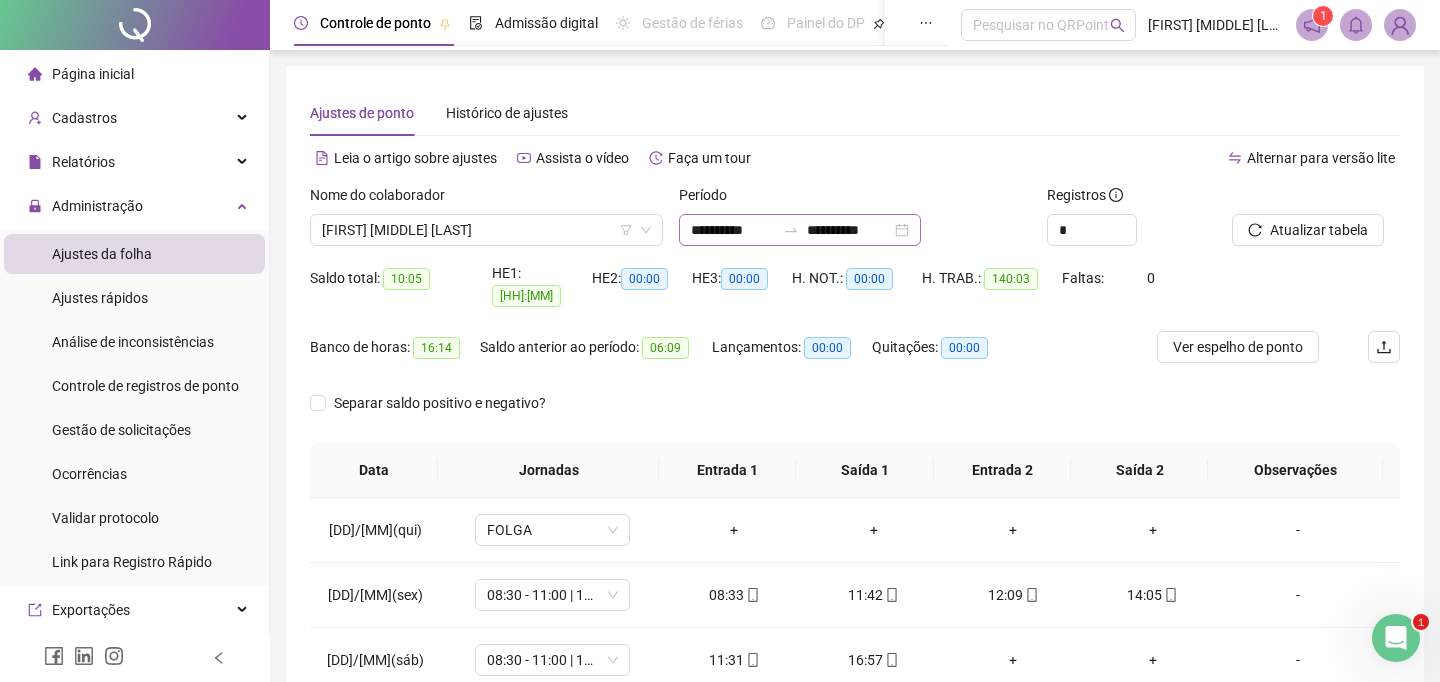 click 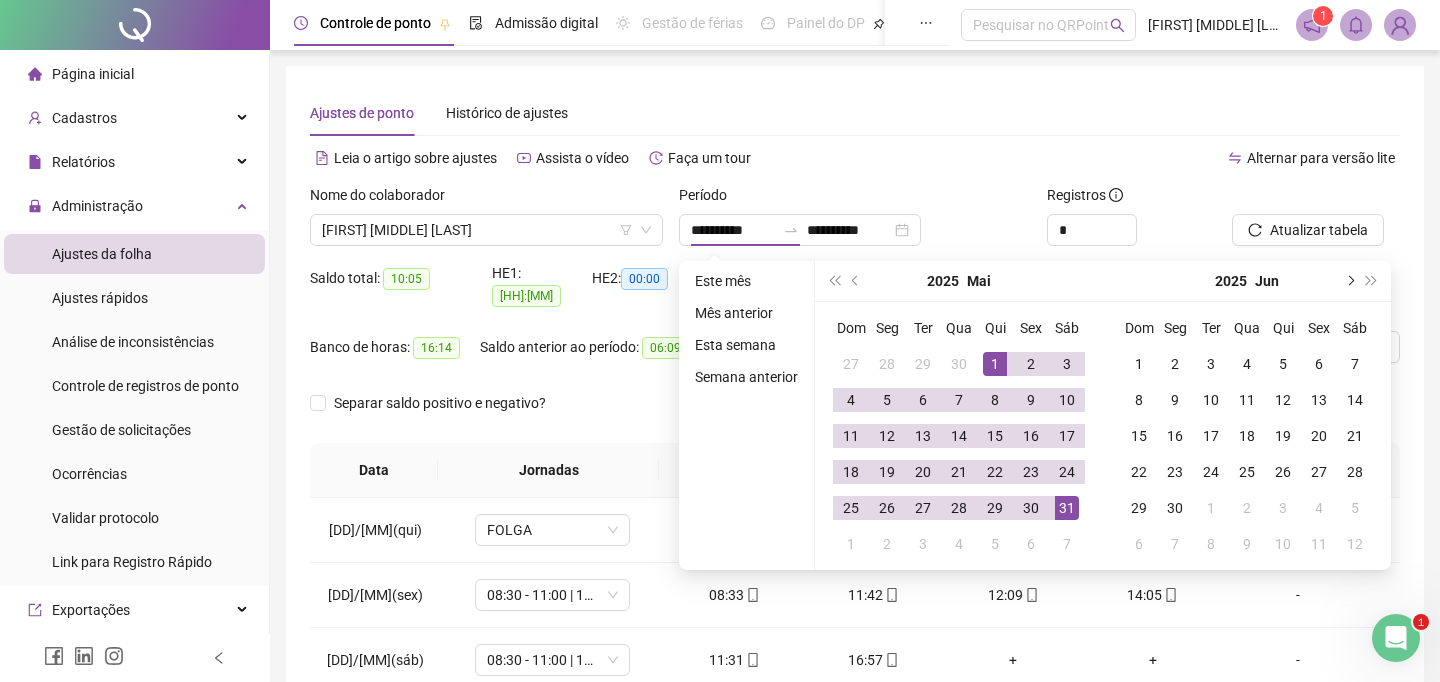click at bounding box center [1349, 281] 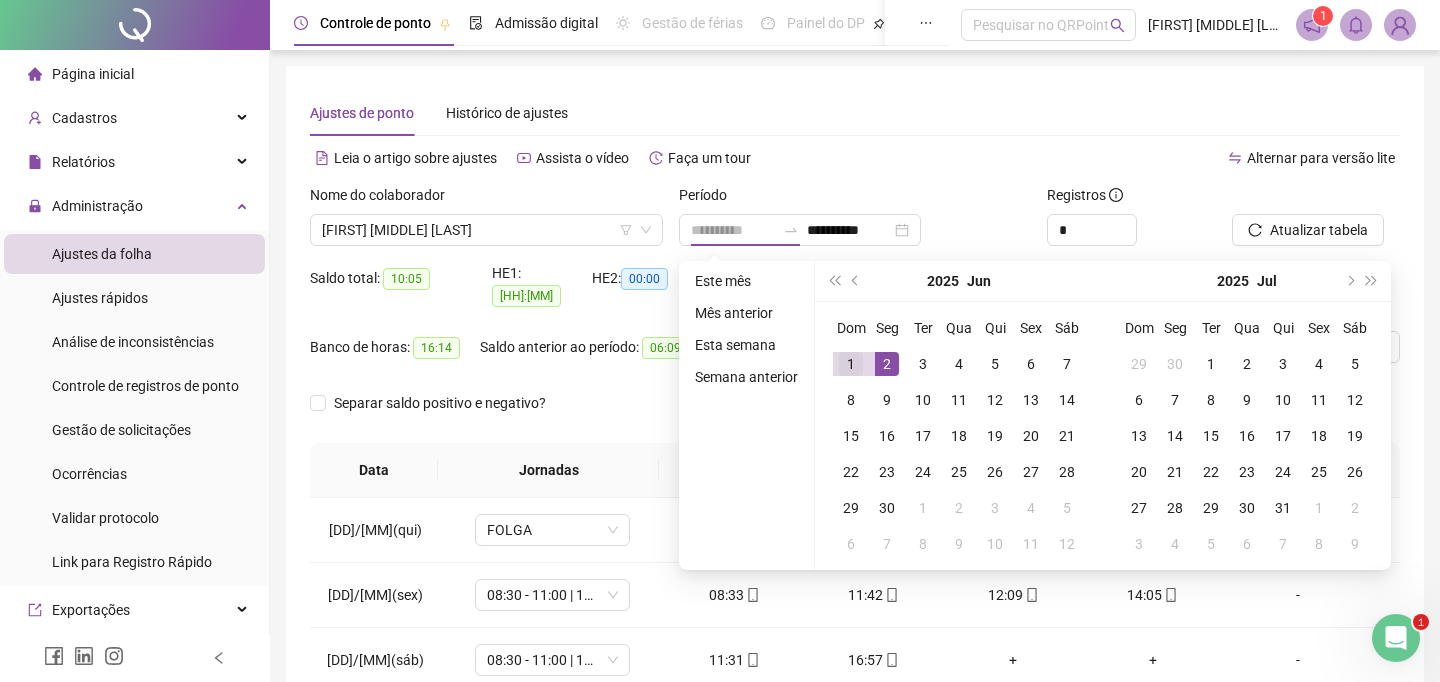 type on "**********" 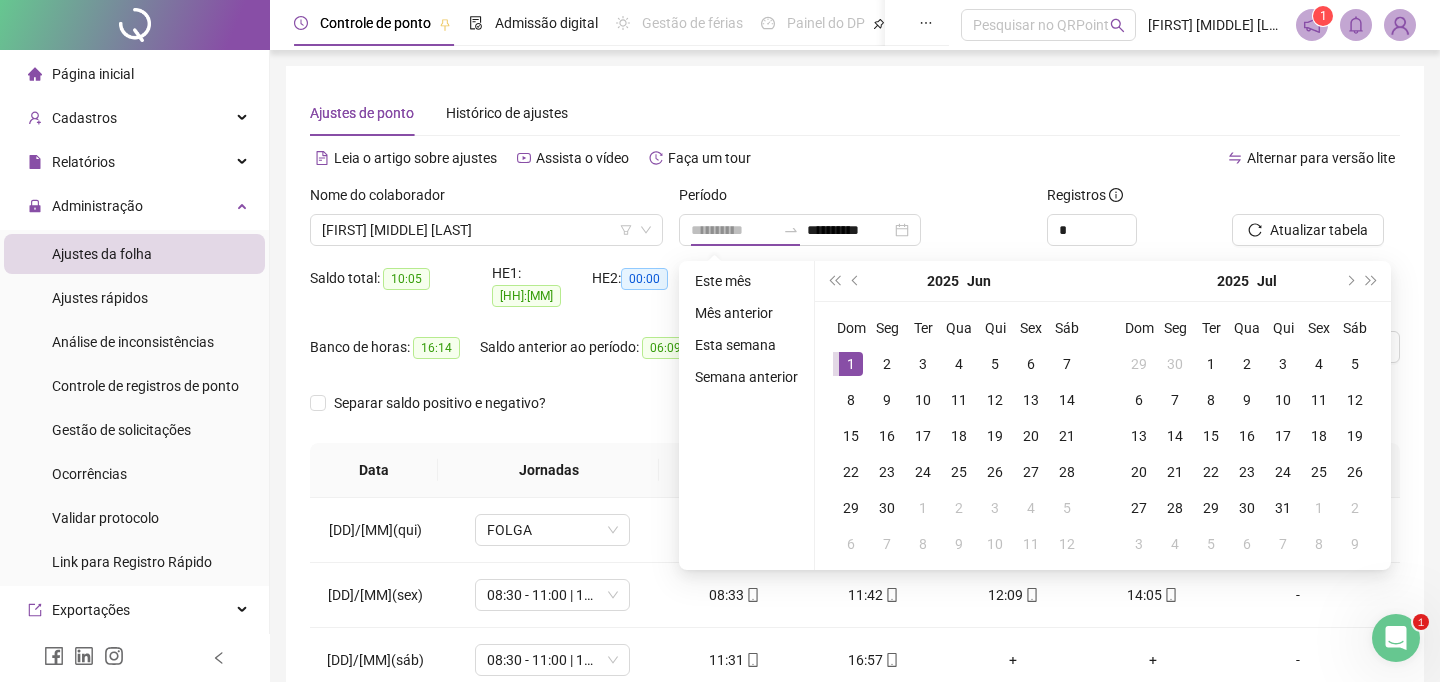 click on "1" at bounding box center [851, 364] 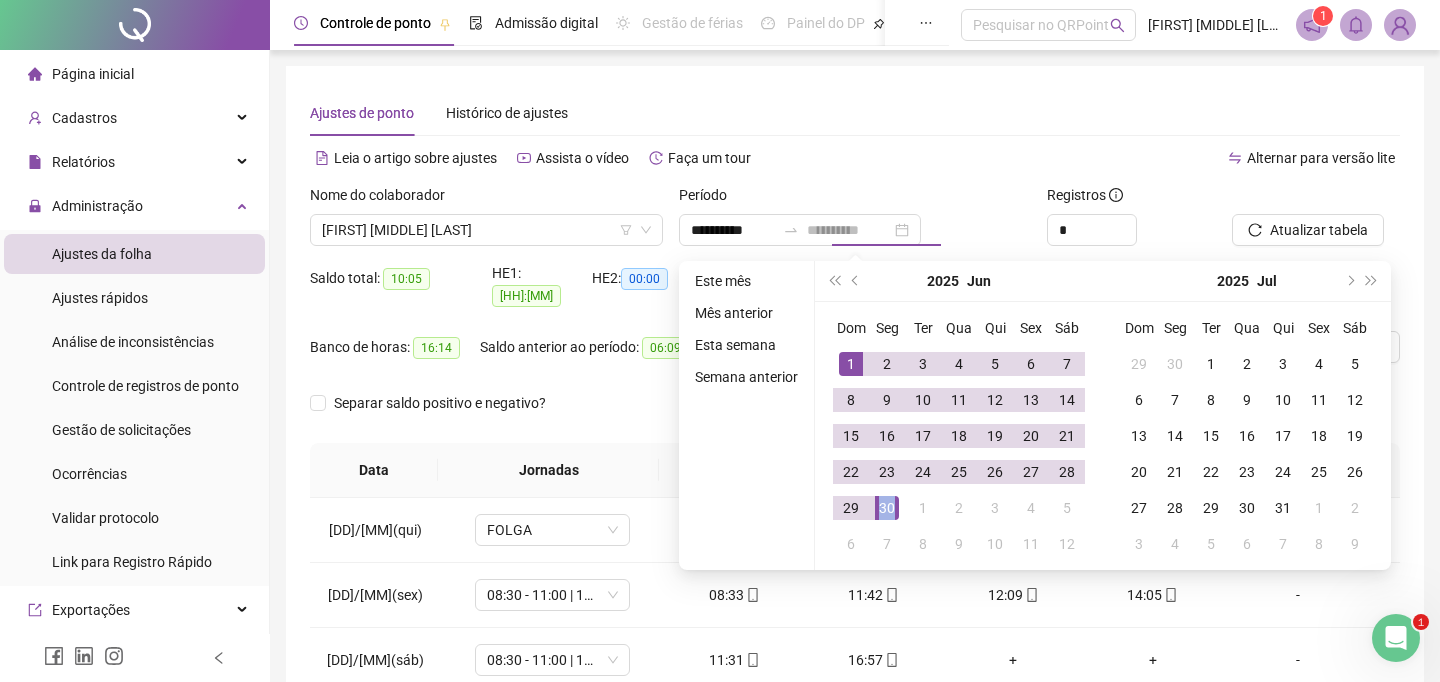 click on "30" at bounding box center [887, 508] 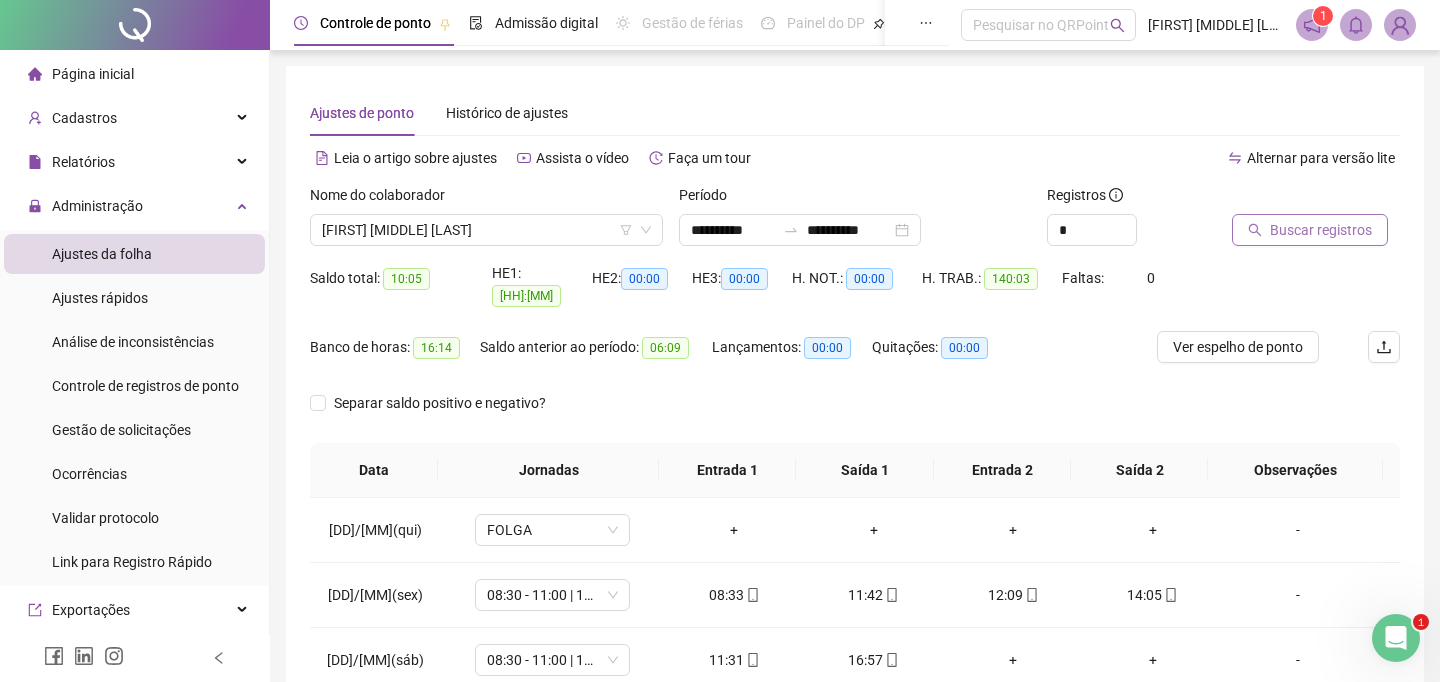 click on "Buscar registros" at bounding box center [1321, 230] 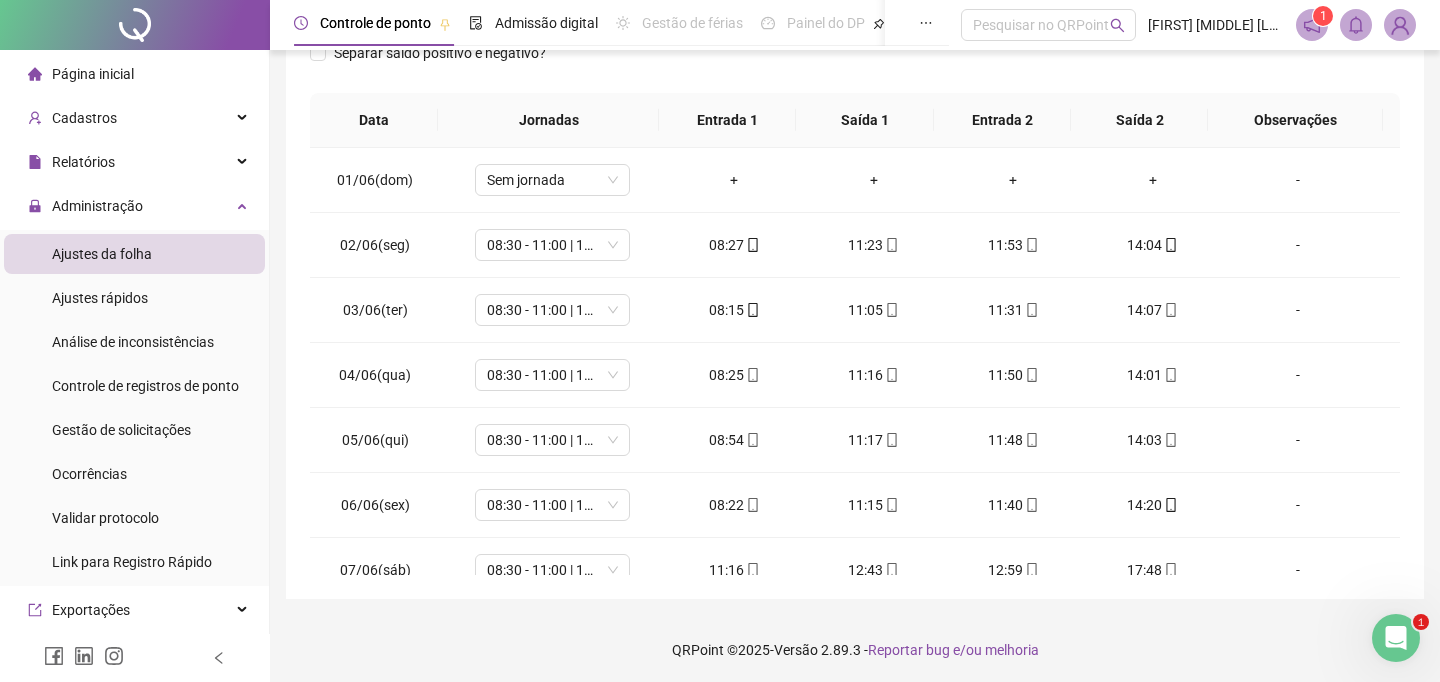 scroll, scrollTop: 340, scrollLeft: 0, axis: vertical 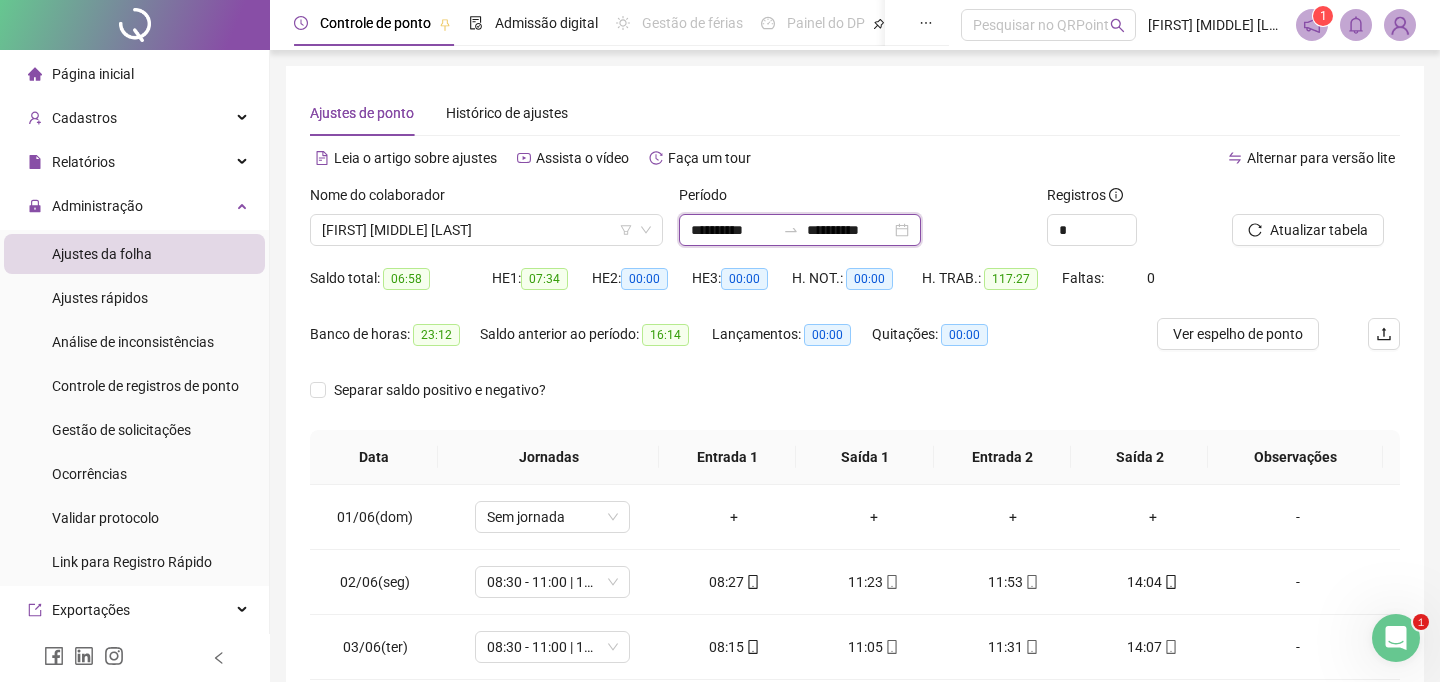 click on "**********" at bounding box center [849, 230] 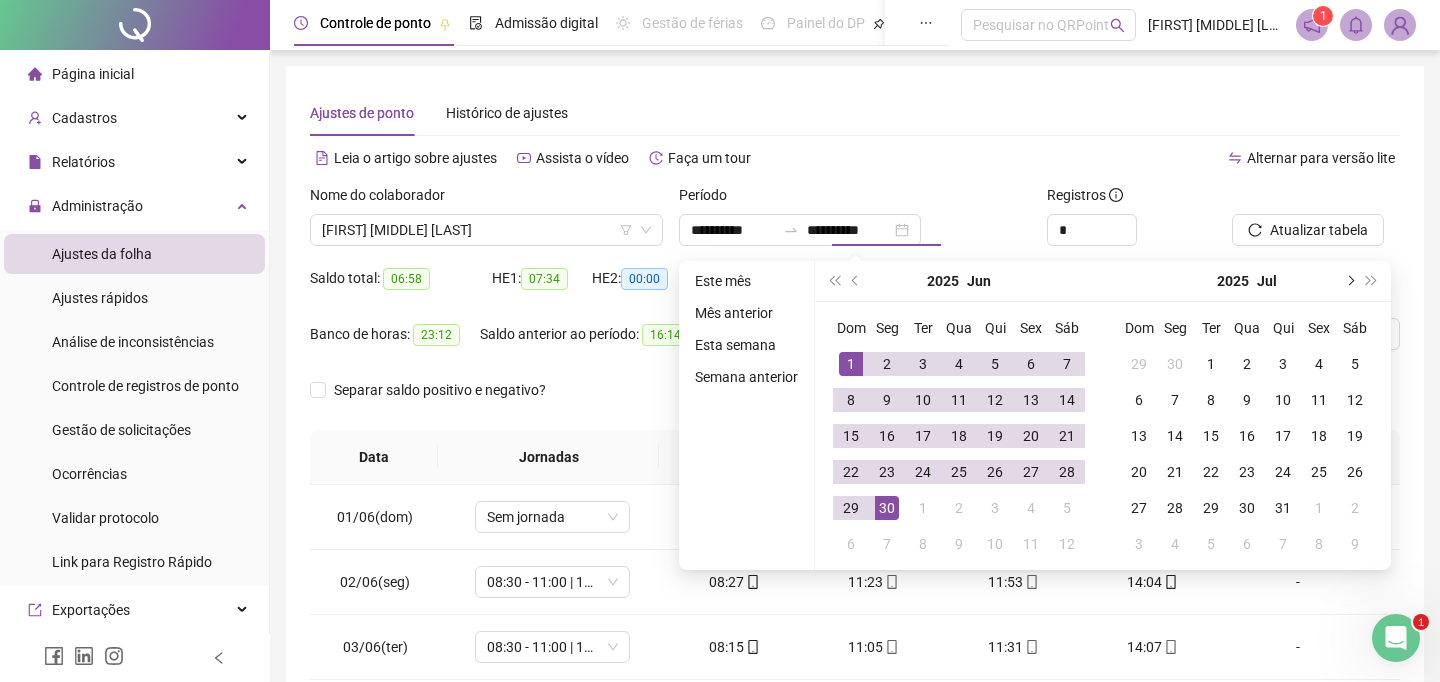 click at bounding box center [1349, 281] 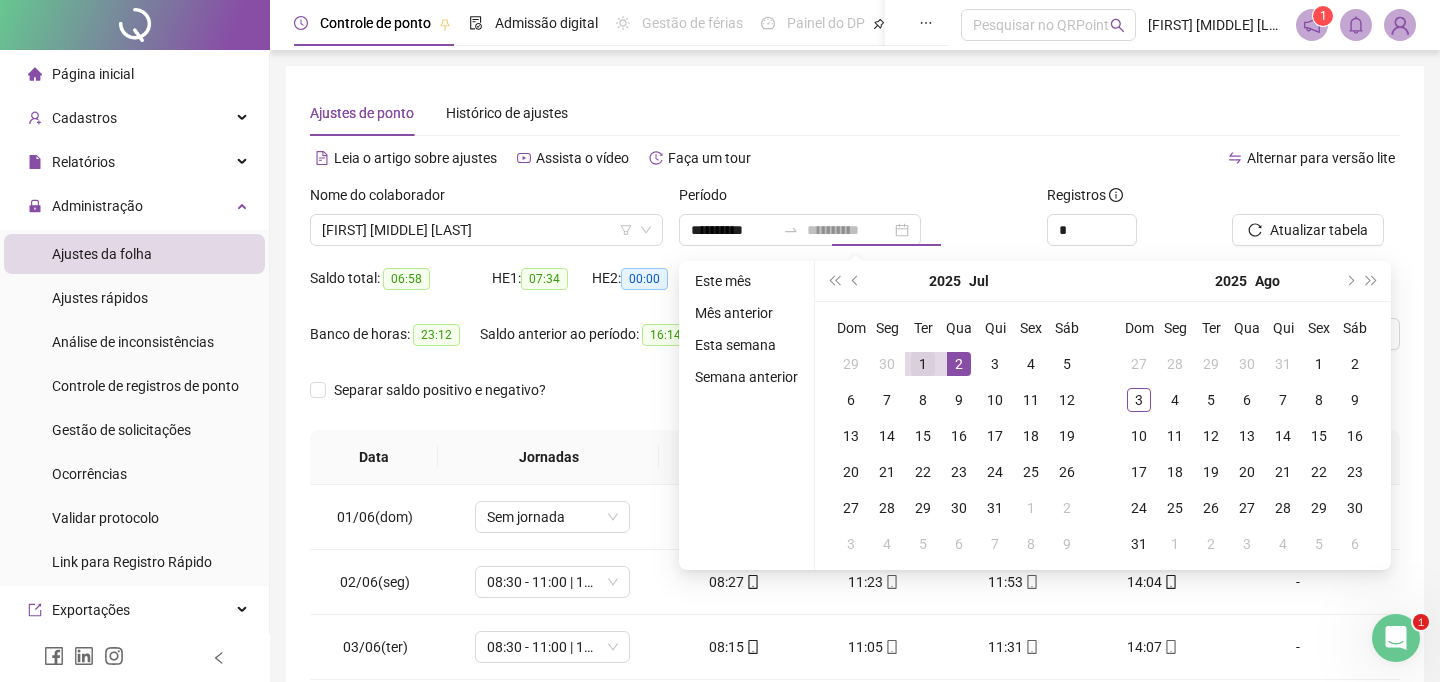 type on "**********" 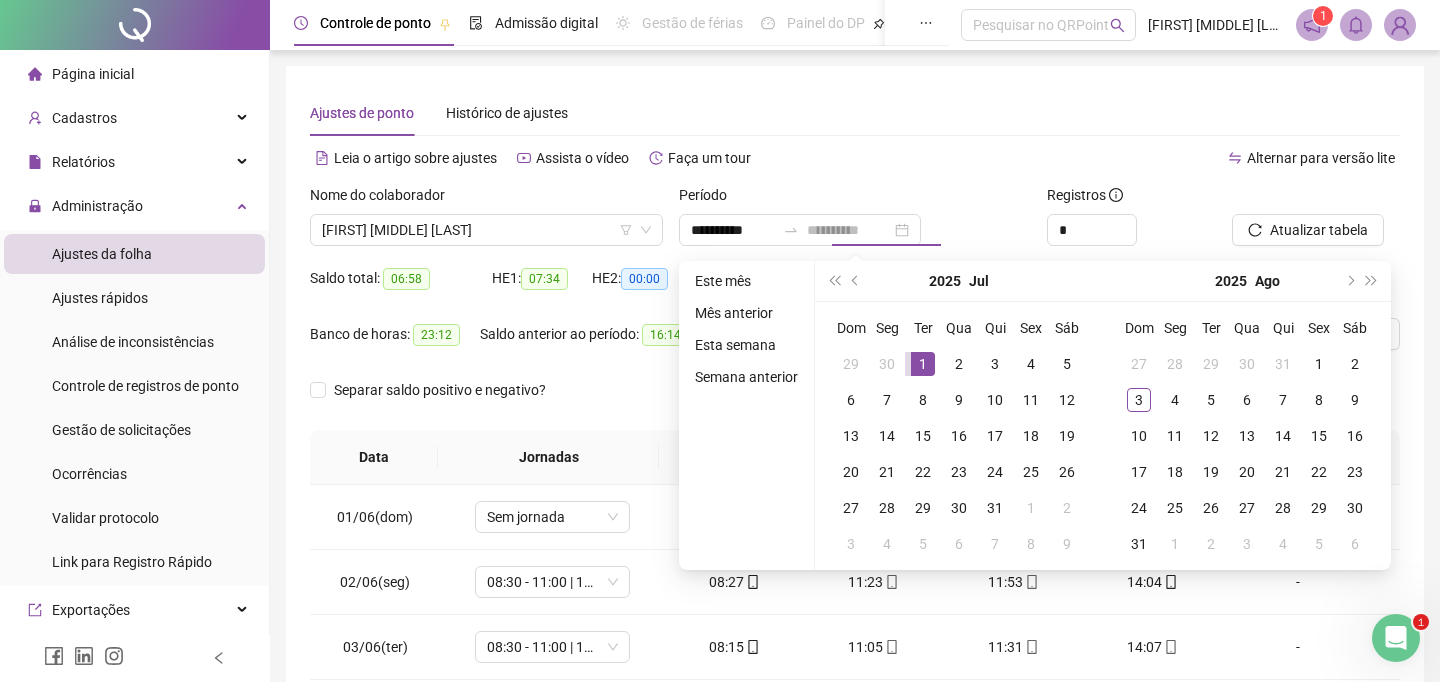 click on "1" at bounding box center (923, 364) 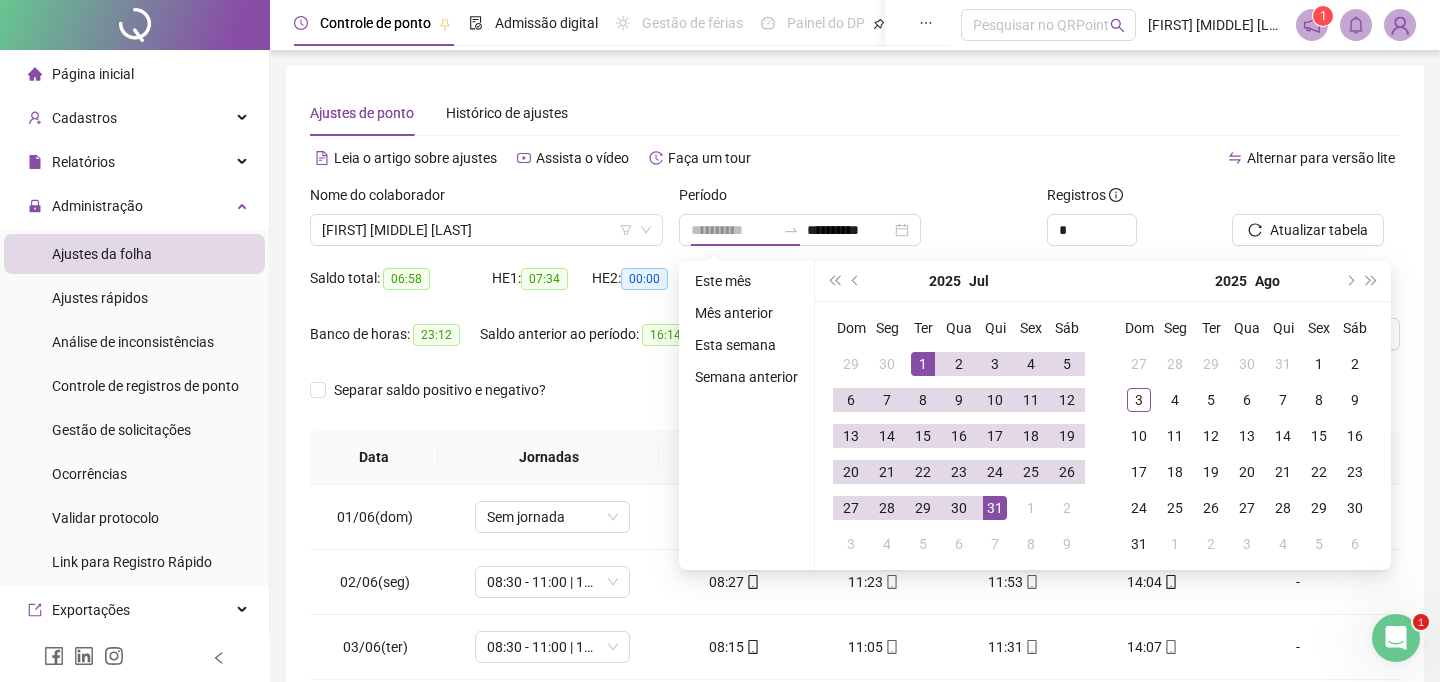 click on "31" at bounding box center [995, 508] 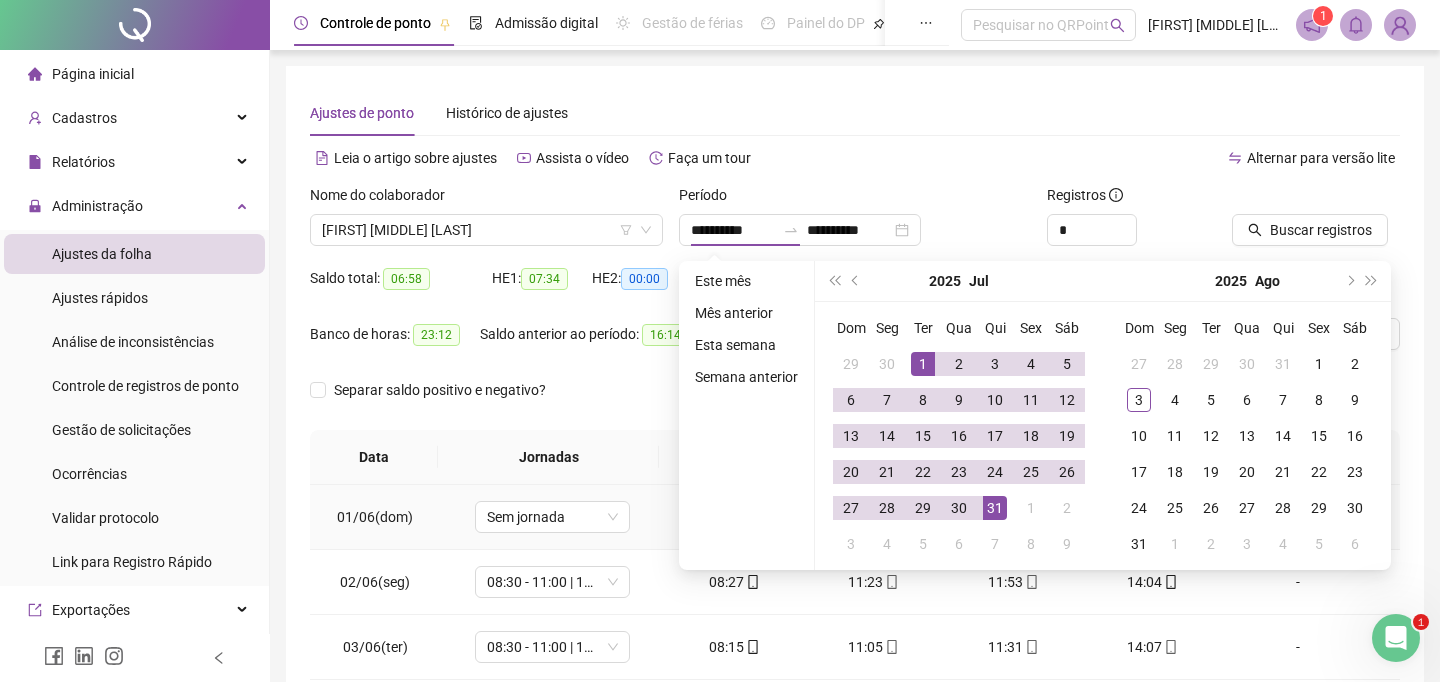 type on "**********" 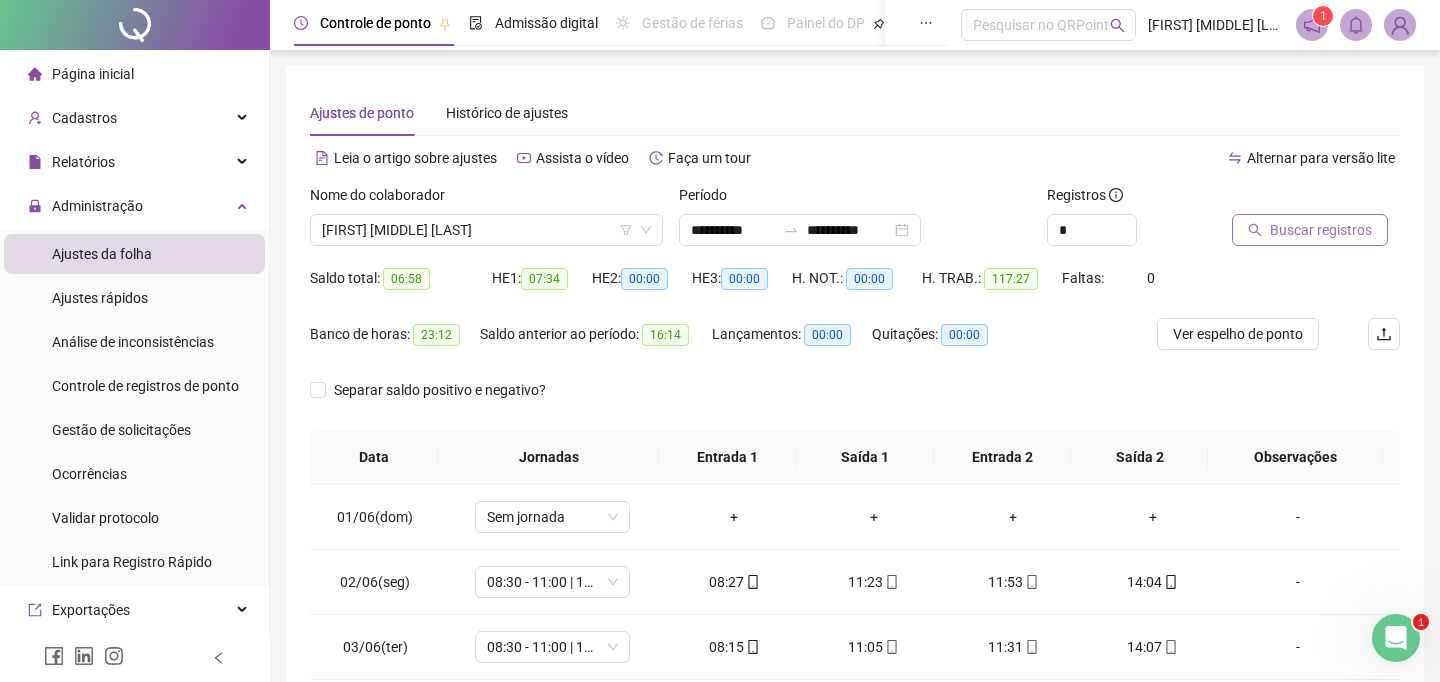 click on "Buscar registros" at bounding box center [1310, 230] 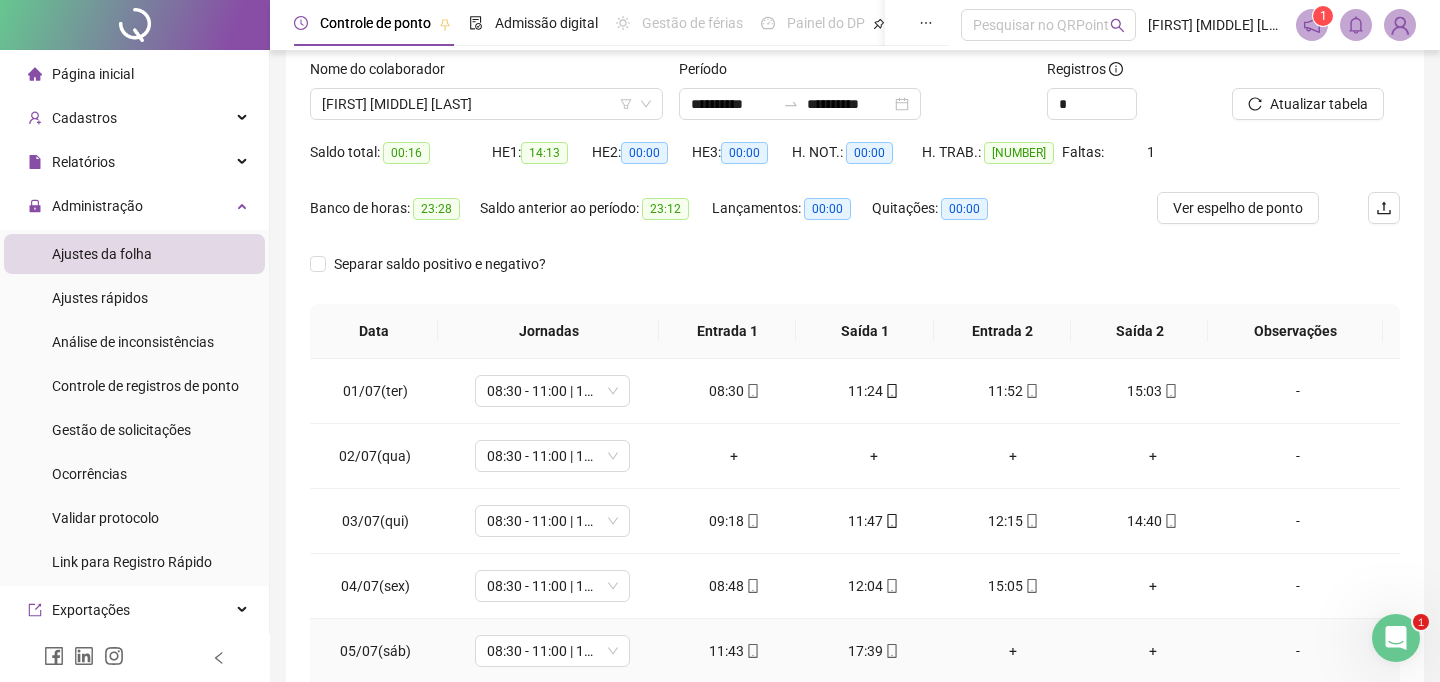 scroll, scrollTop: 340, scrollLeft: 0, axis: vertical 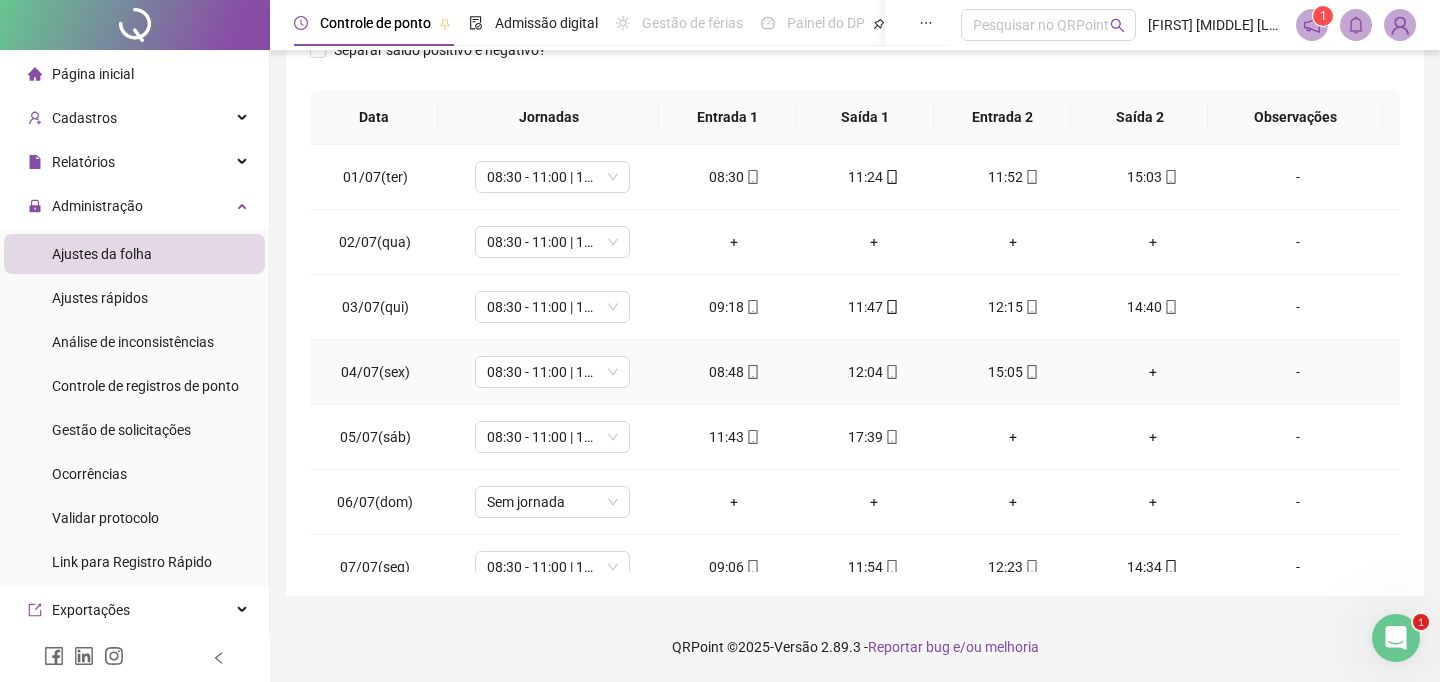 click on "+" at bounding box center [1153, 372] 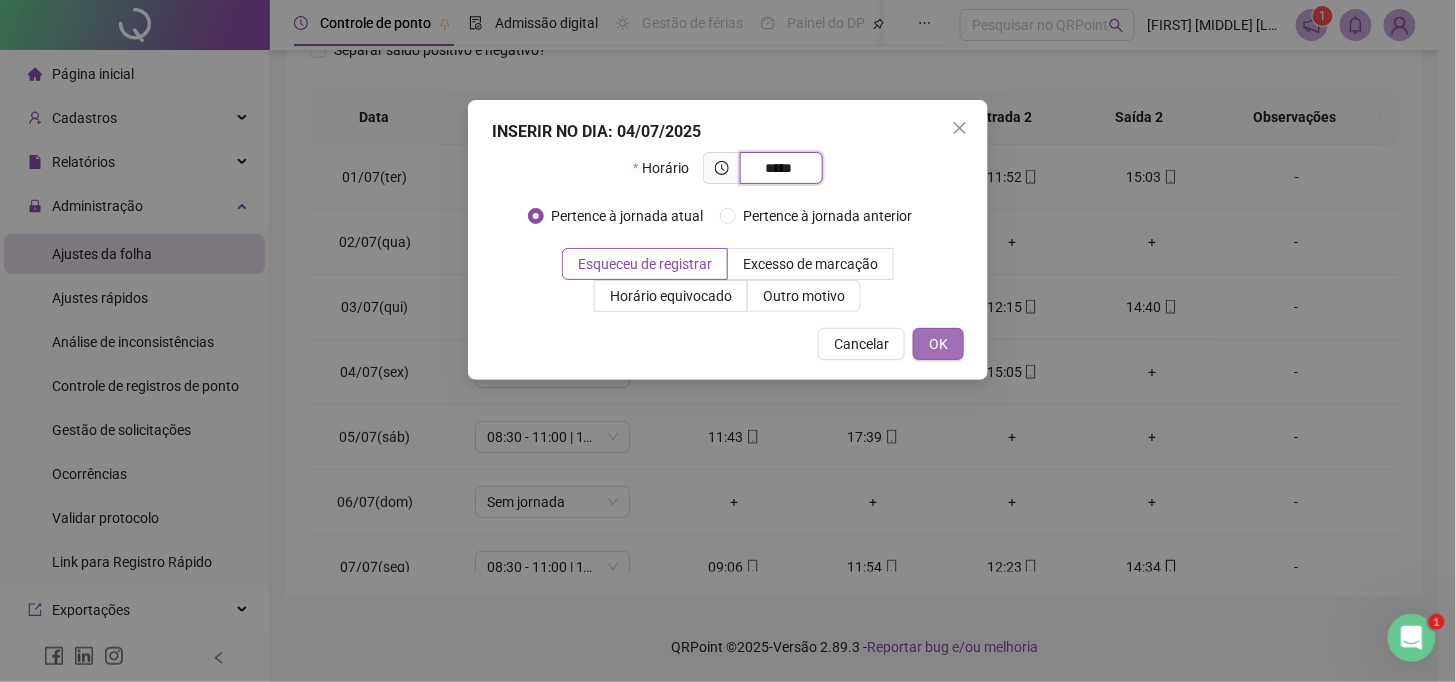 type on "*****" 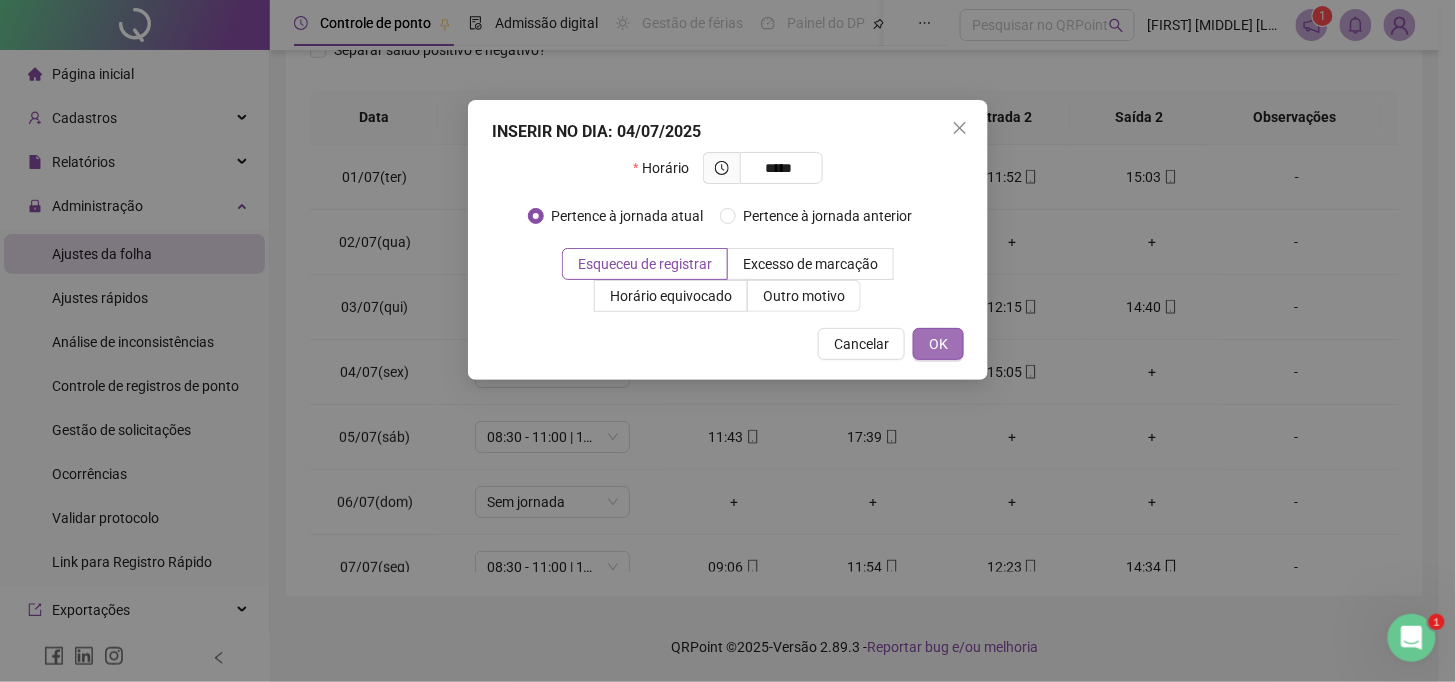 click on "OK" at bounding box center [938, 344] 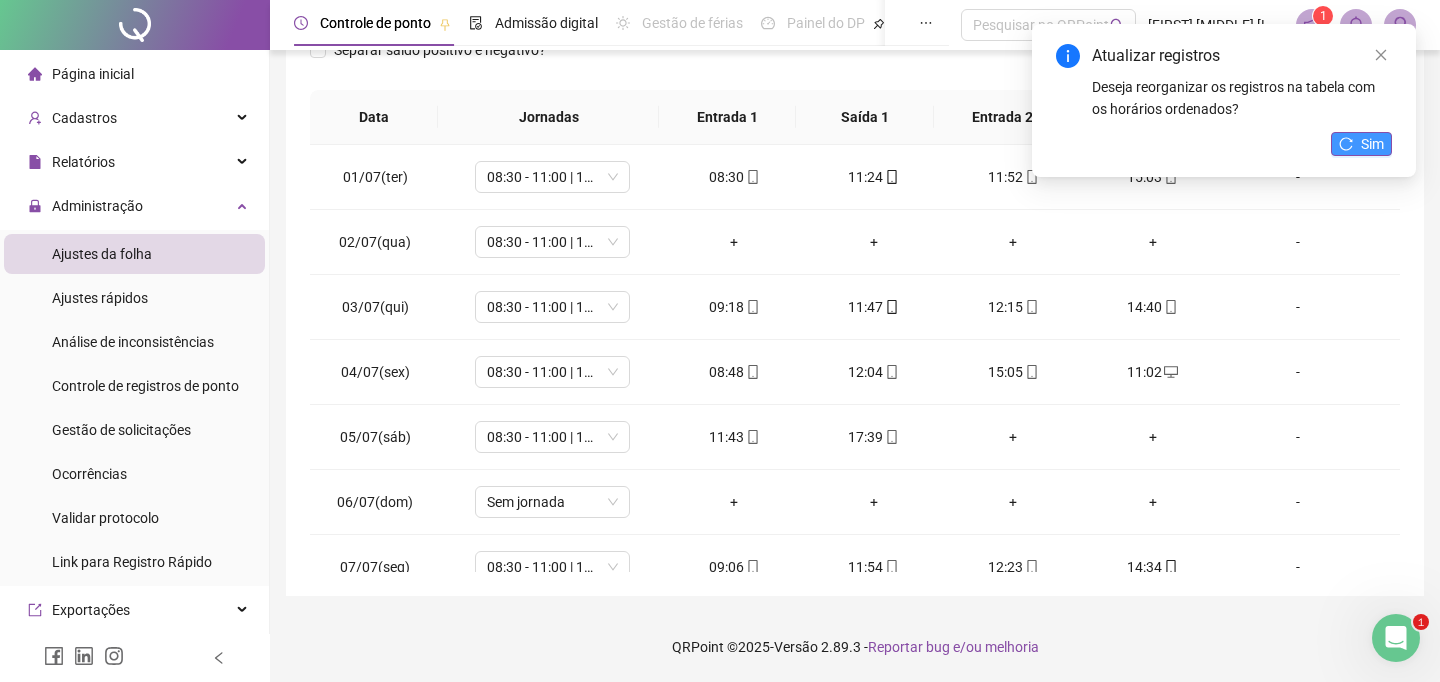 click on "Sim" at bounding box center (1372, 144) 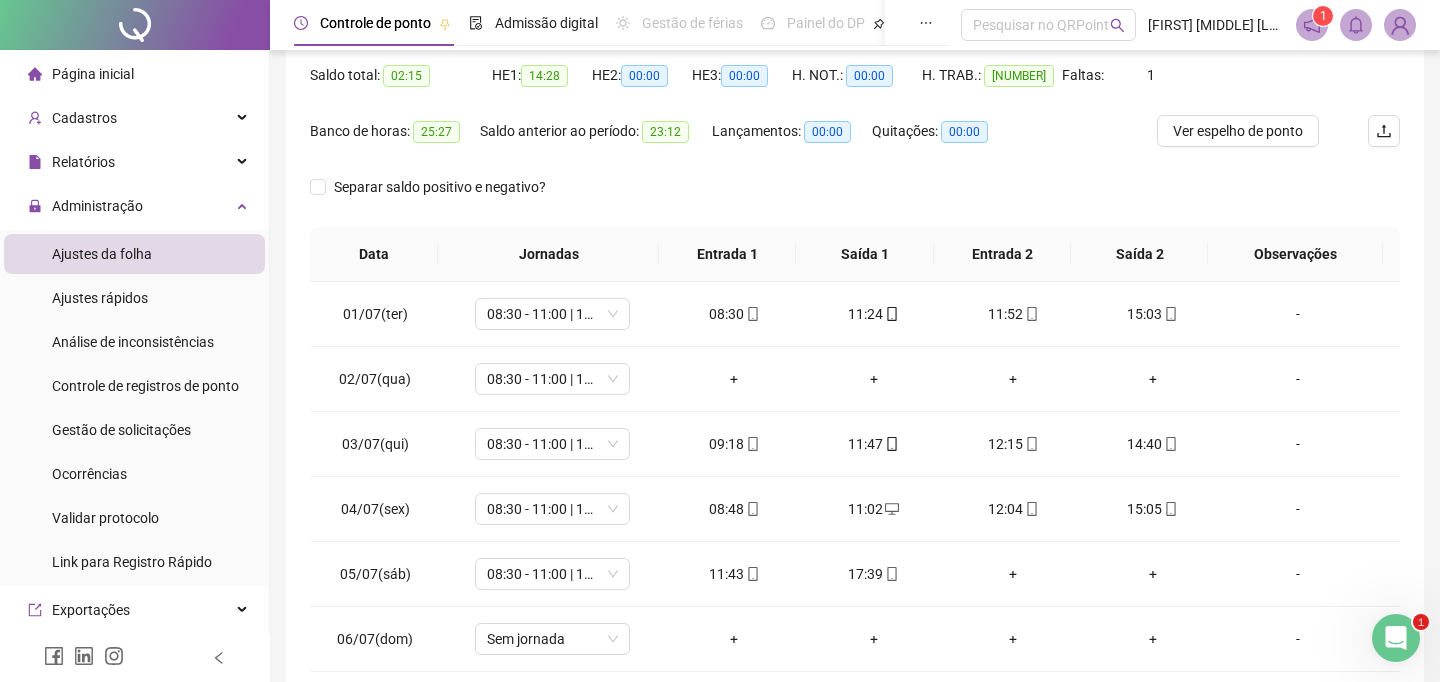 scroll, scrollTop: 222, scrollLeft: 0, axis: vertical 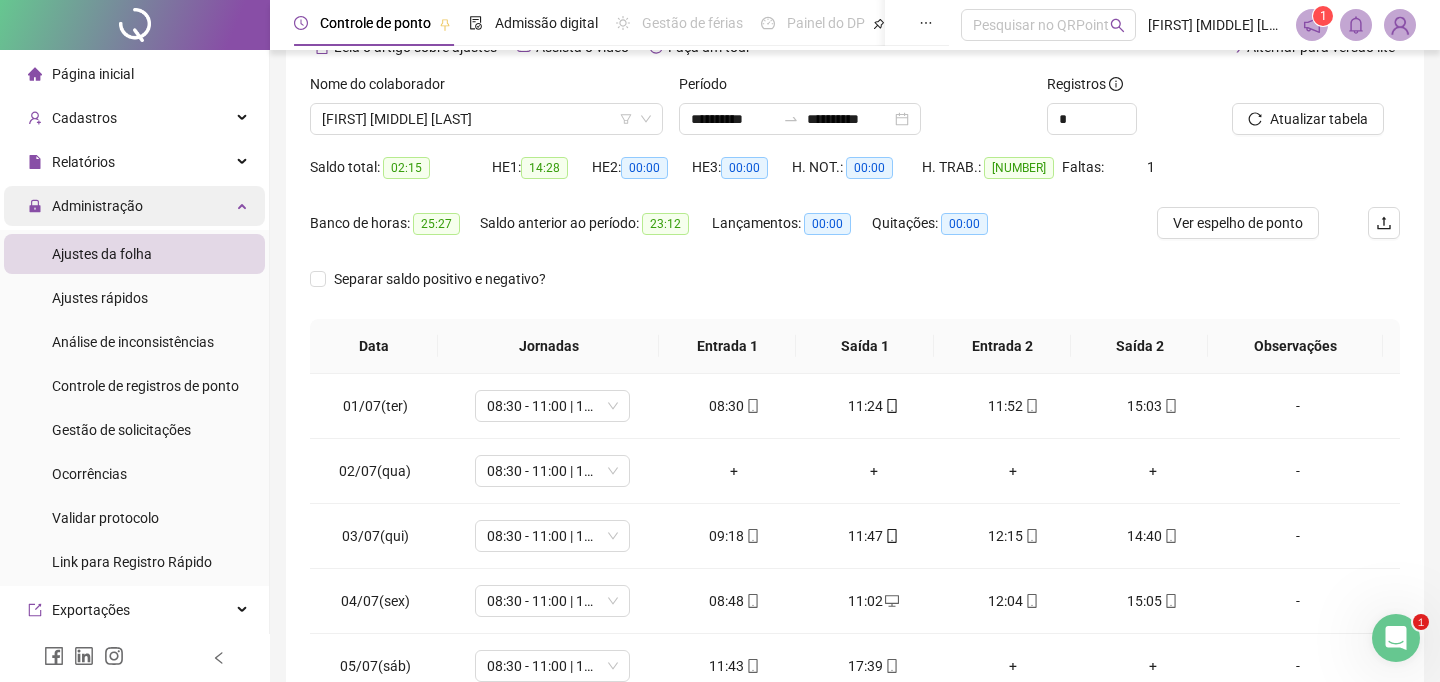 click on "Administração" at bounding box center (134, 206) 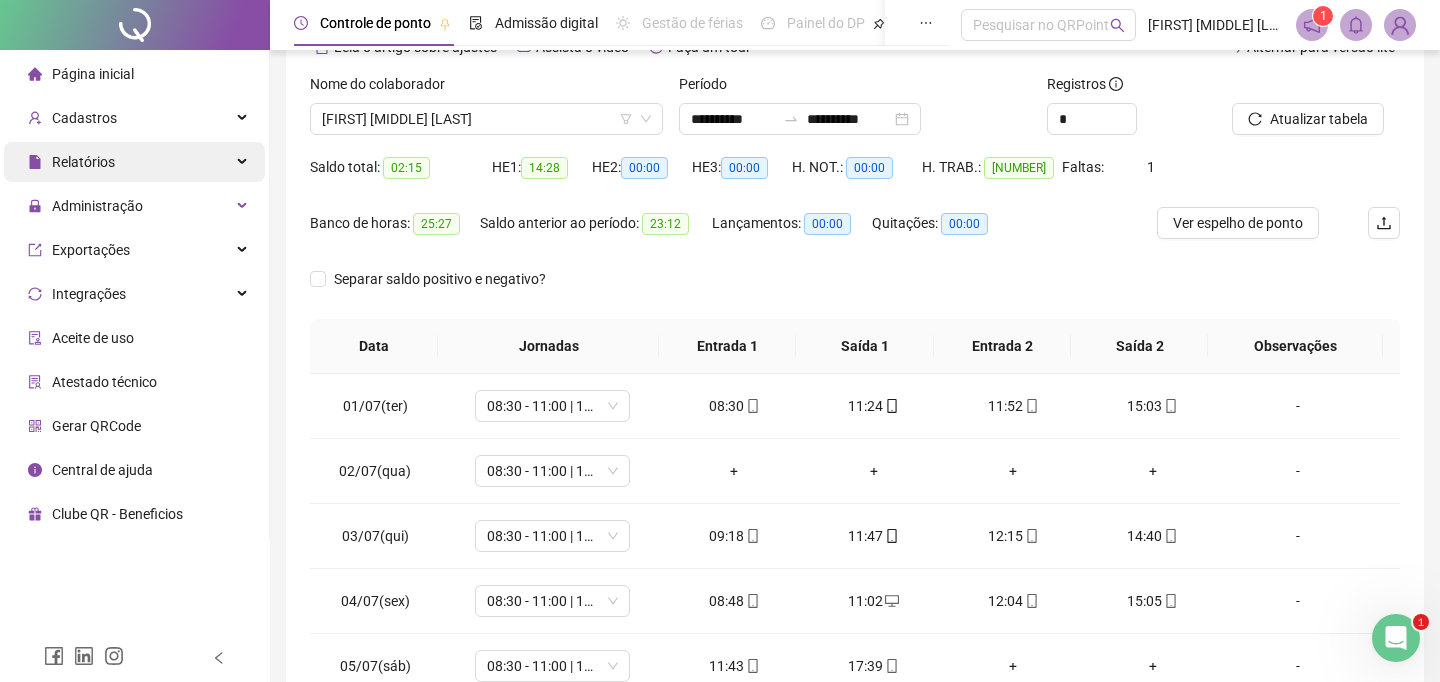 click on "Relatórios" at bounding box center (134, 162) 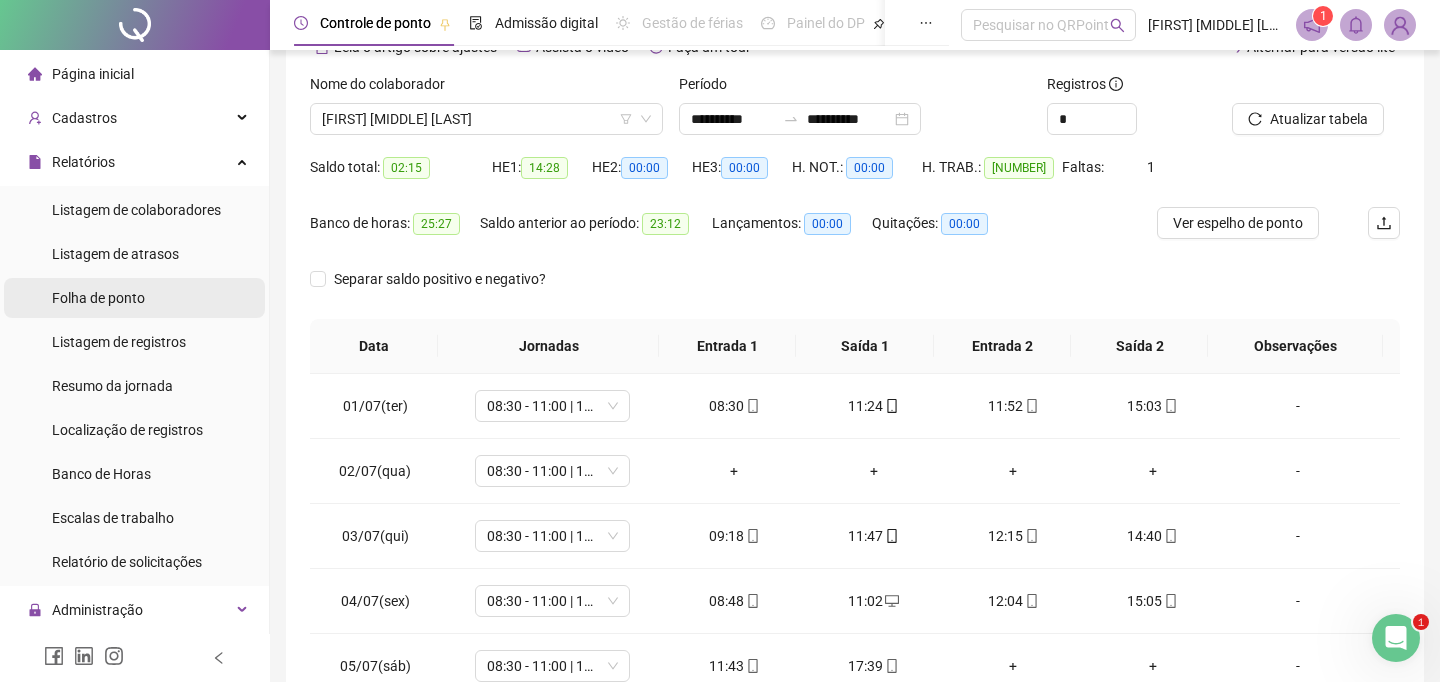 click on "Folha de ponto" at bounding box center [98, 298] 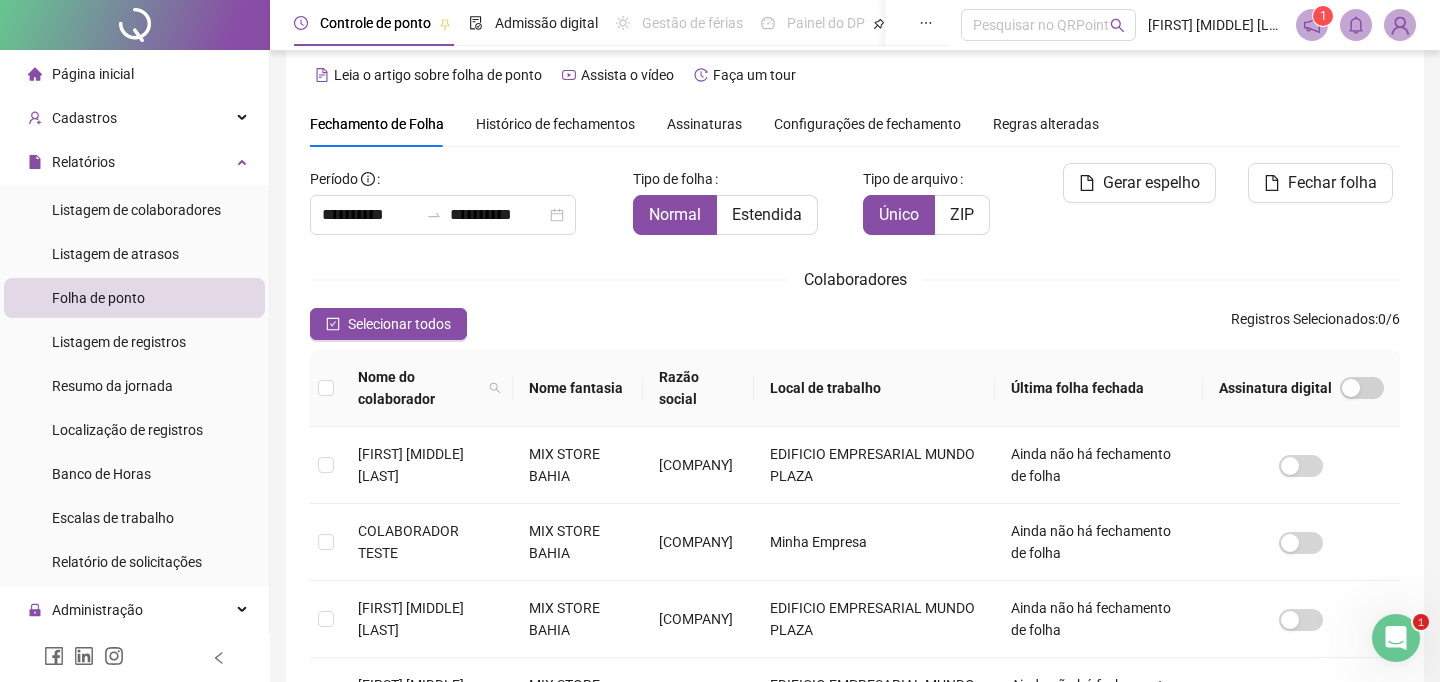 scroll, scrollTop: 68, scrollLeft: 0, axis: vertical 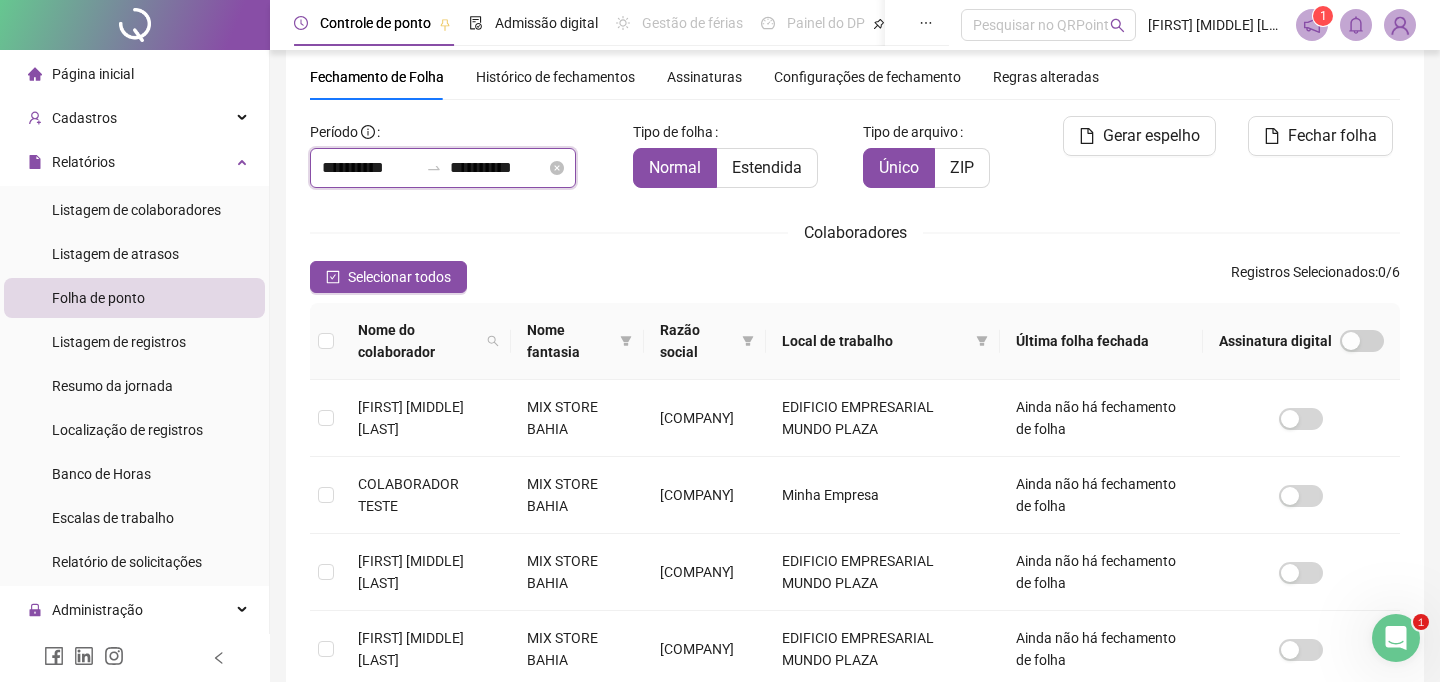 click on "**********" at bounding box center [370, 168] 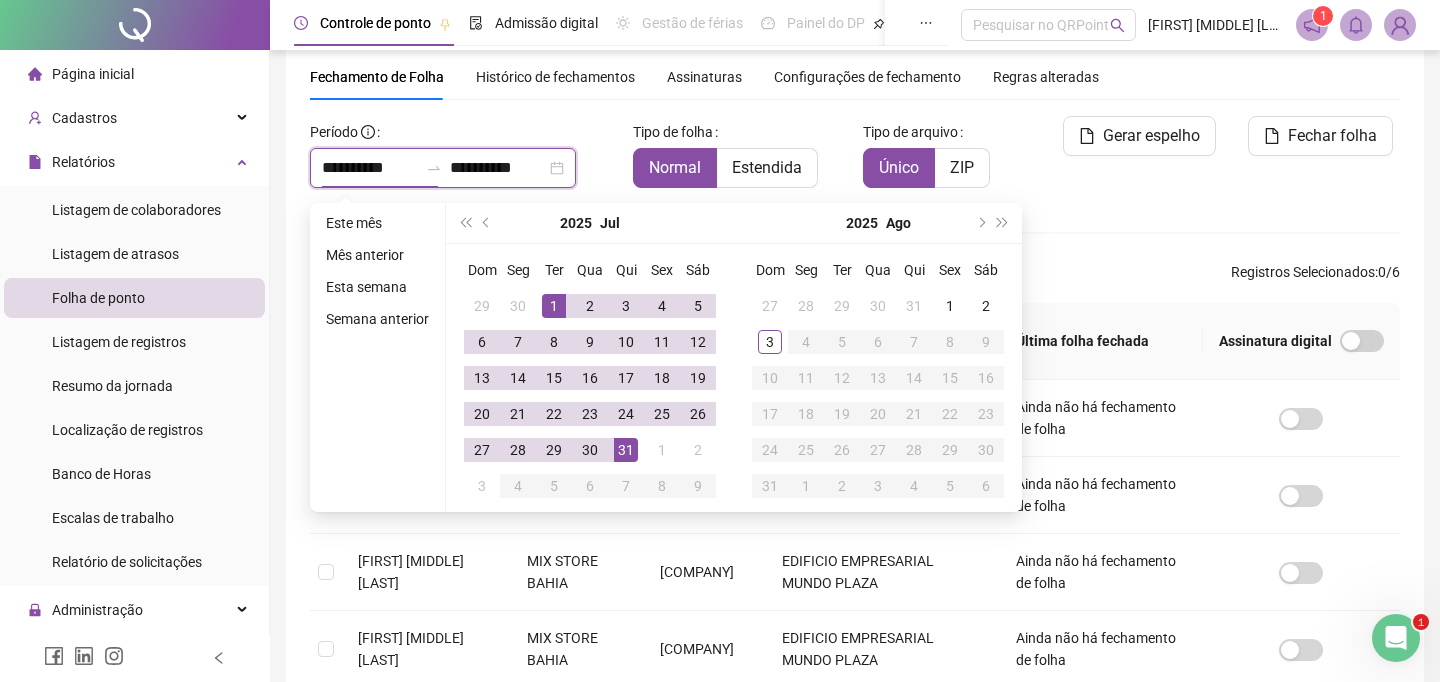 type on "**********" 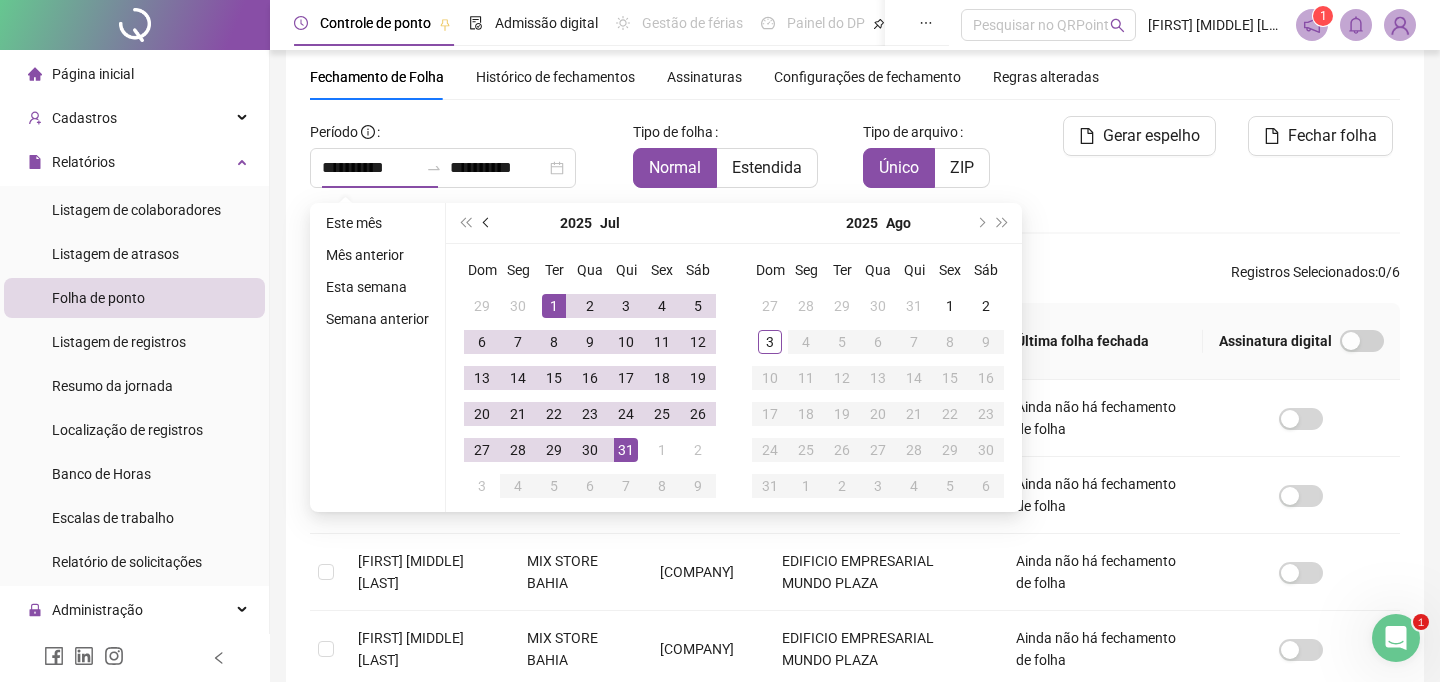 click at bounding box center (488, 223) 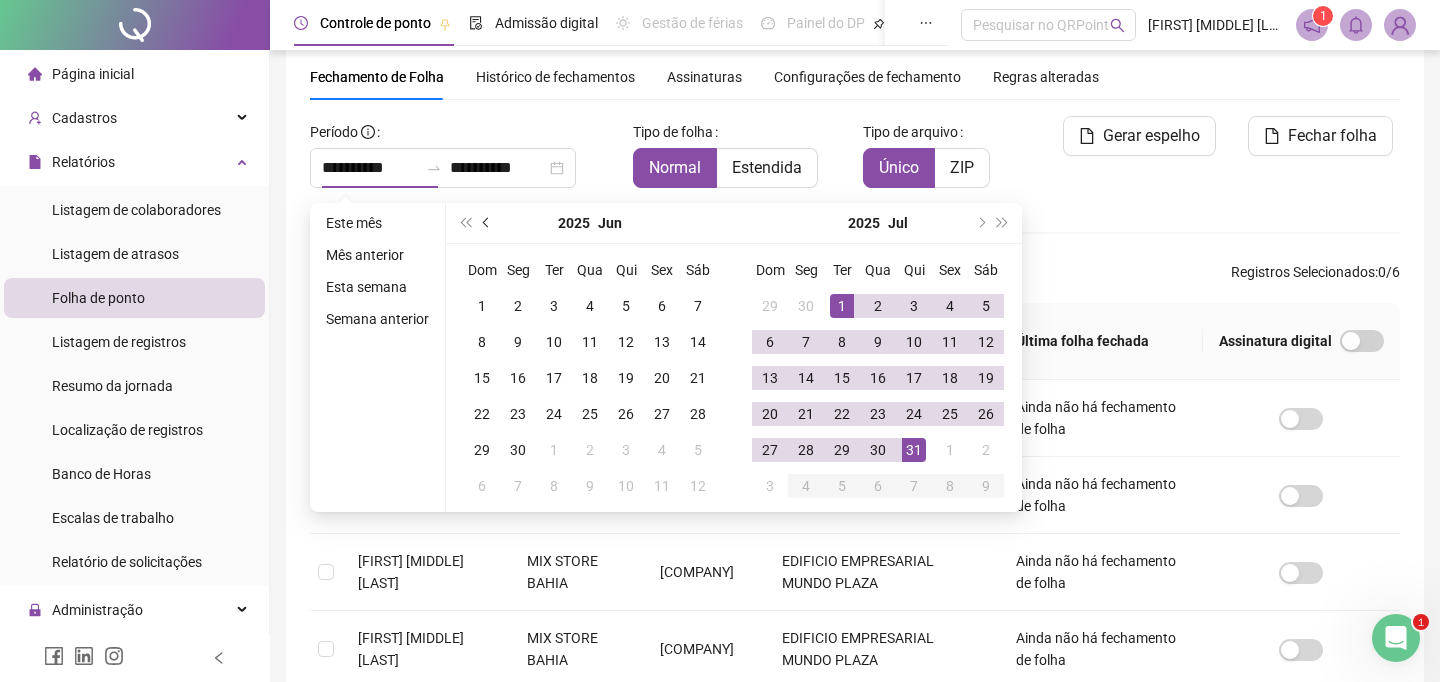 click at bounding box center [488, 223] 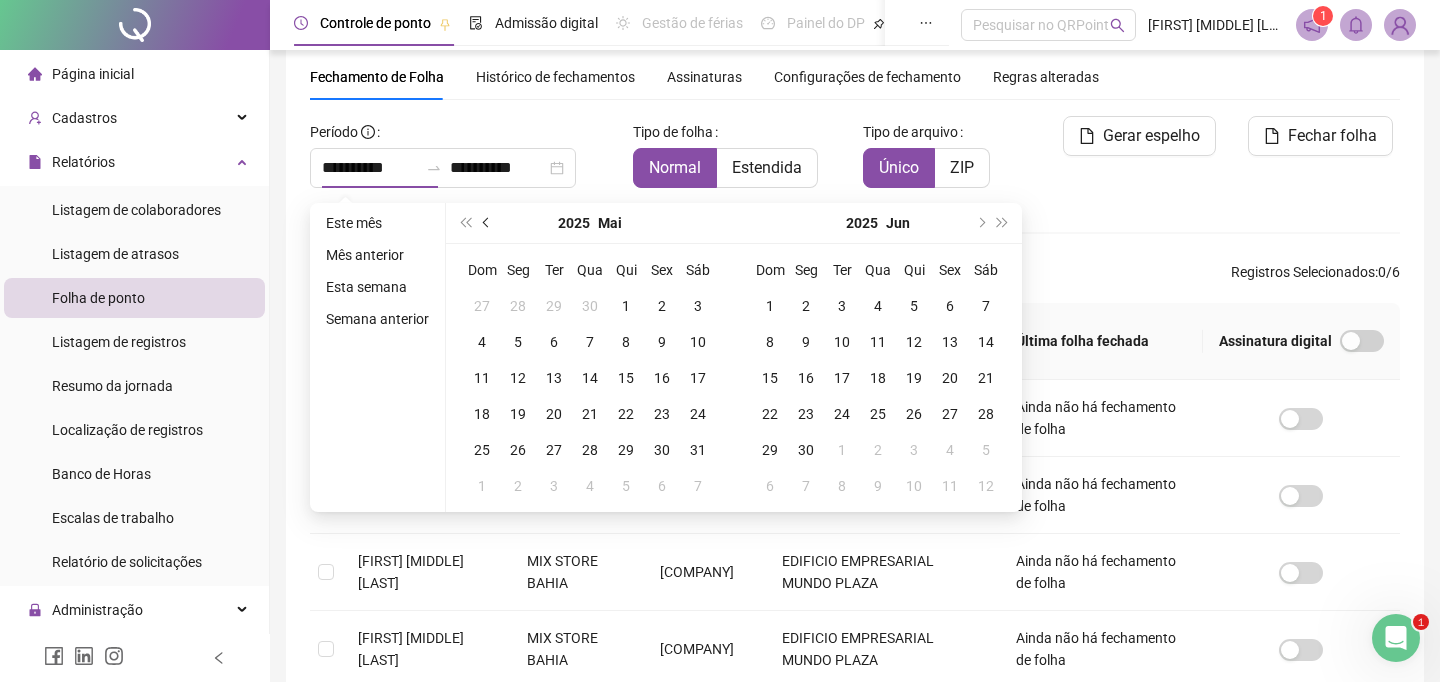 click at bounding box center [488, 223] 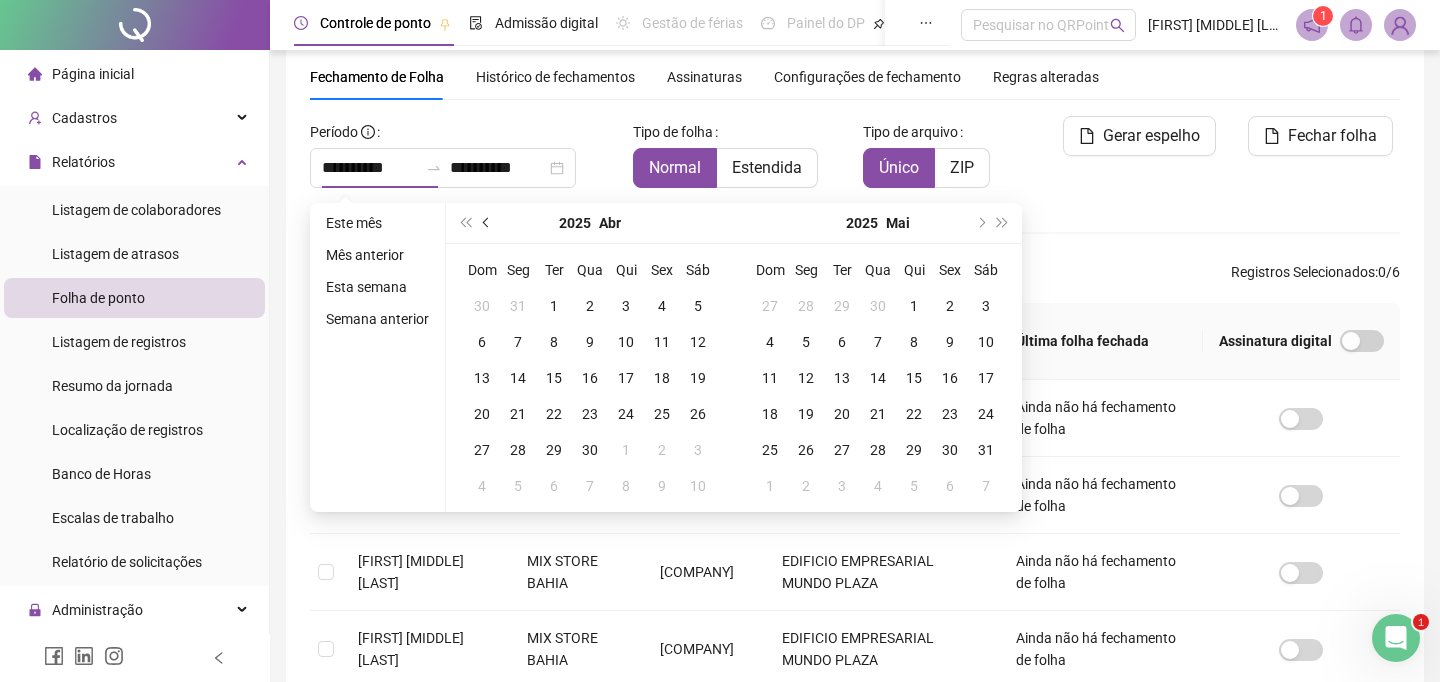 click at bounding box center [488, 223] 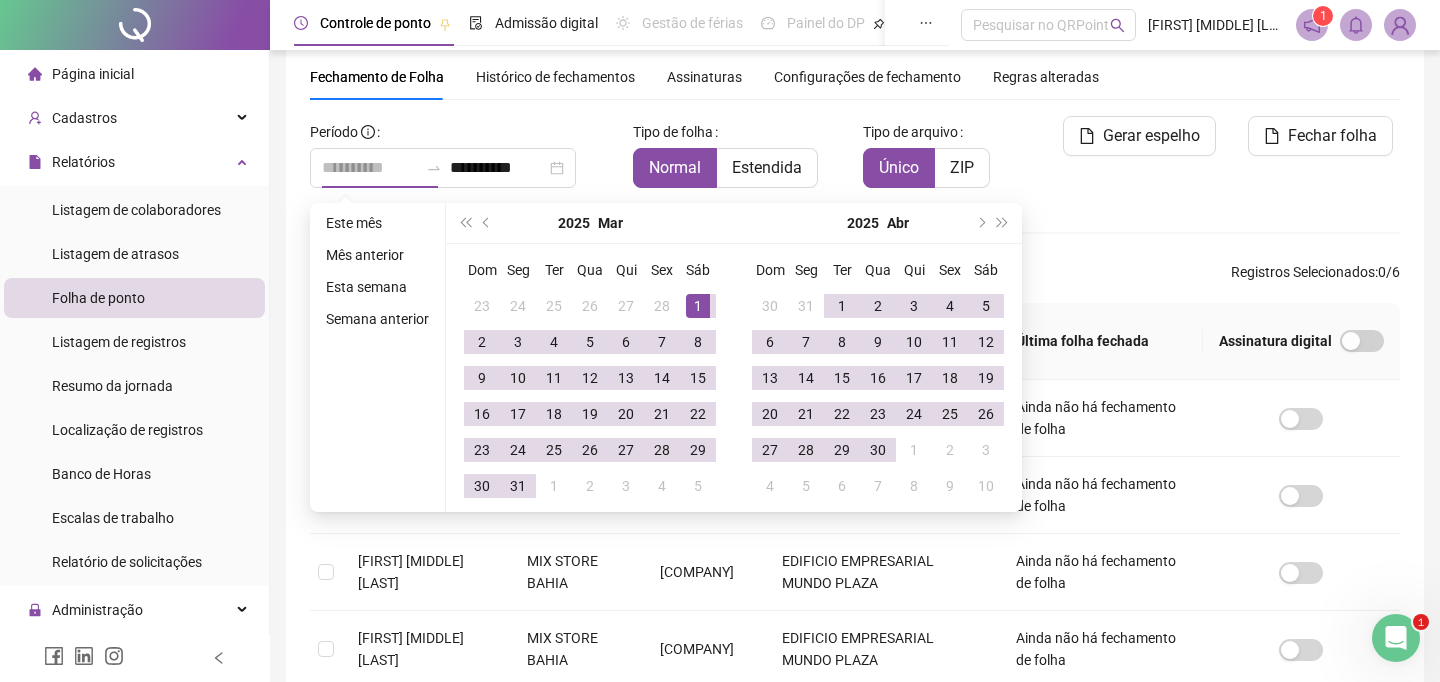 type on "**********" 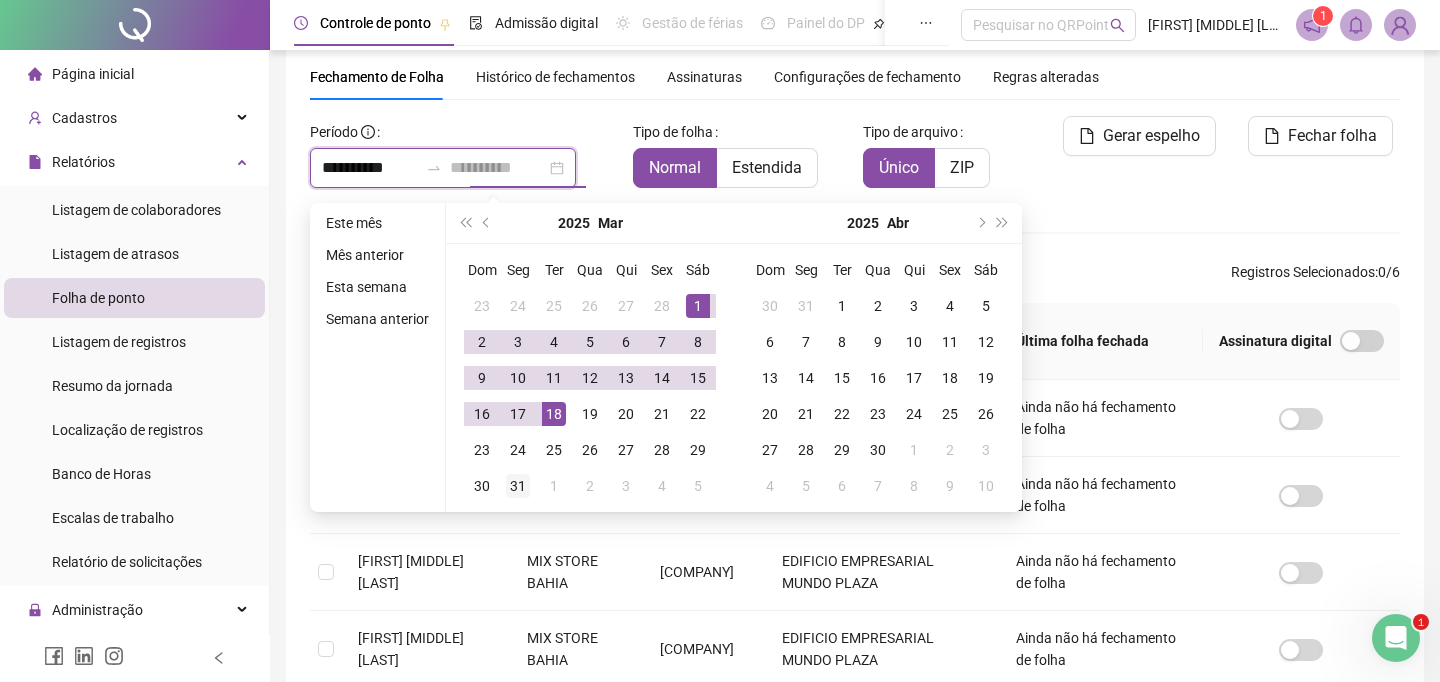 type on "**********" 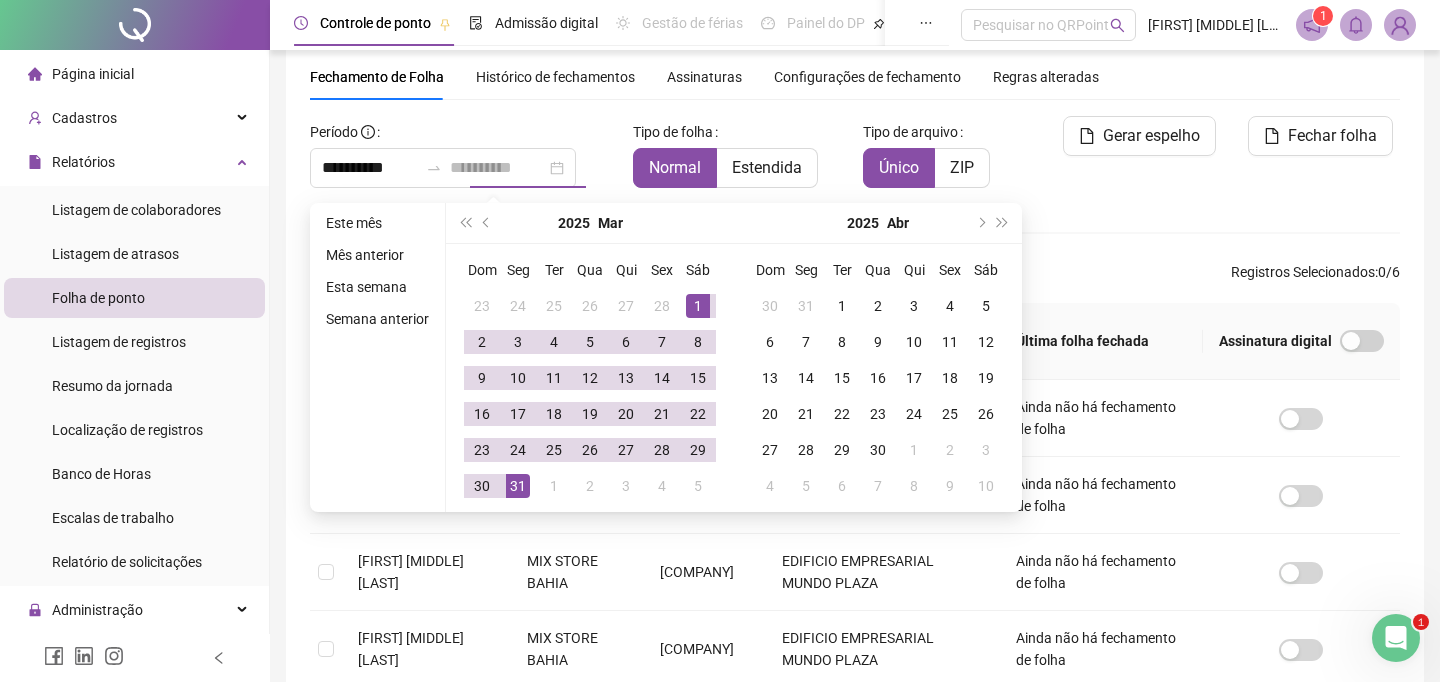 click on "31" at bounding box center [518, 486] 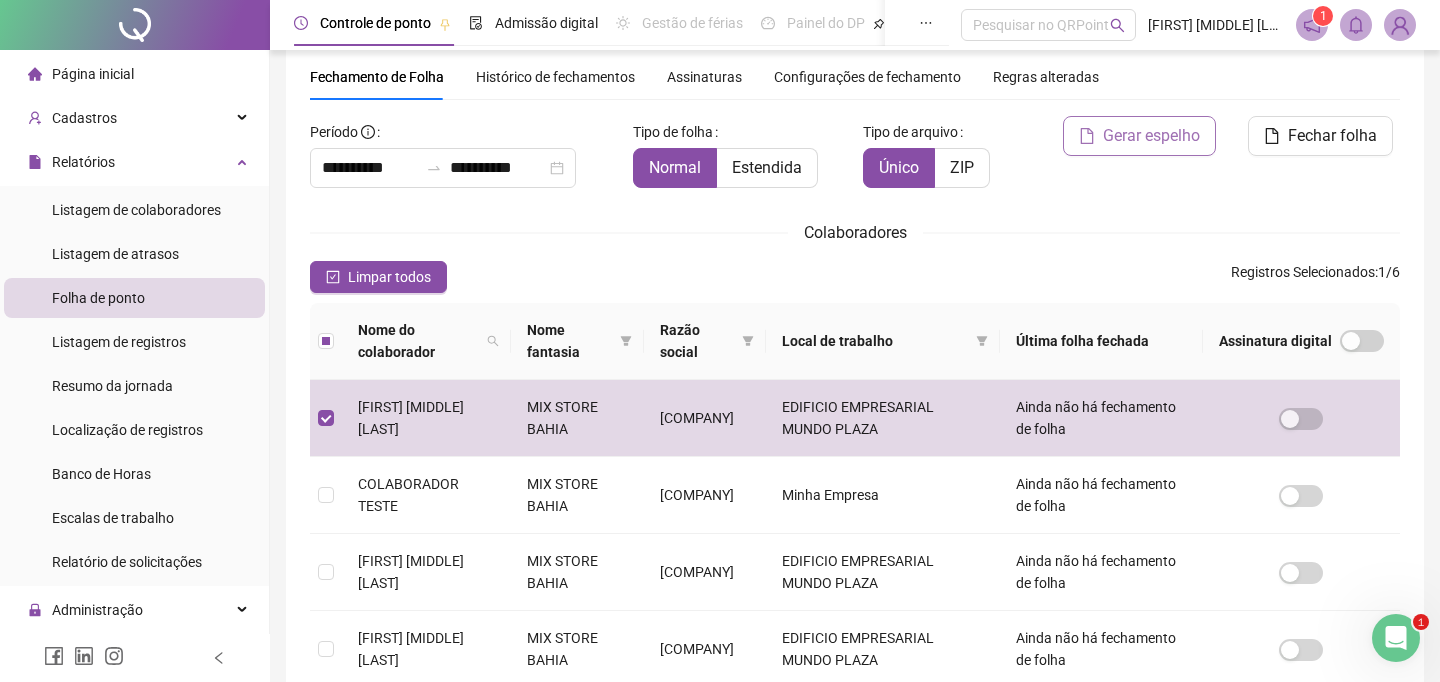 click on "Gerar espelho" at bounding box center [1151, 136] 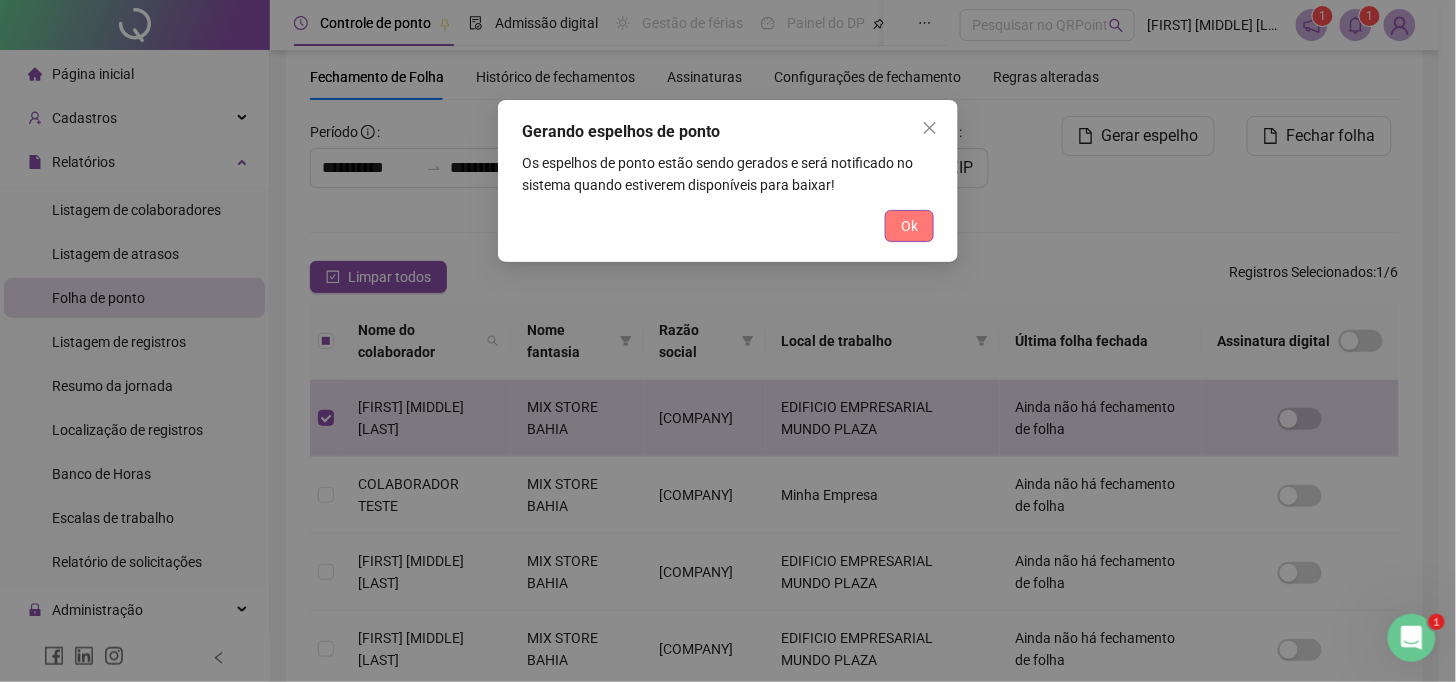 click on "Ok" at bounding box center (909, 226) 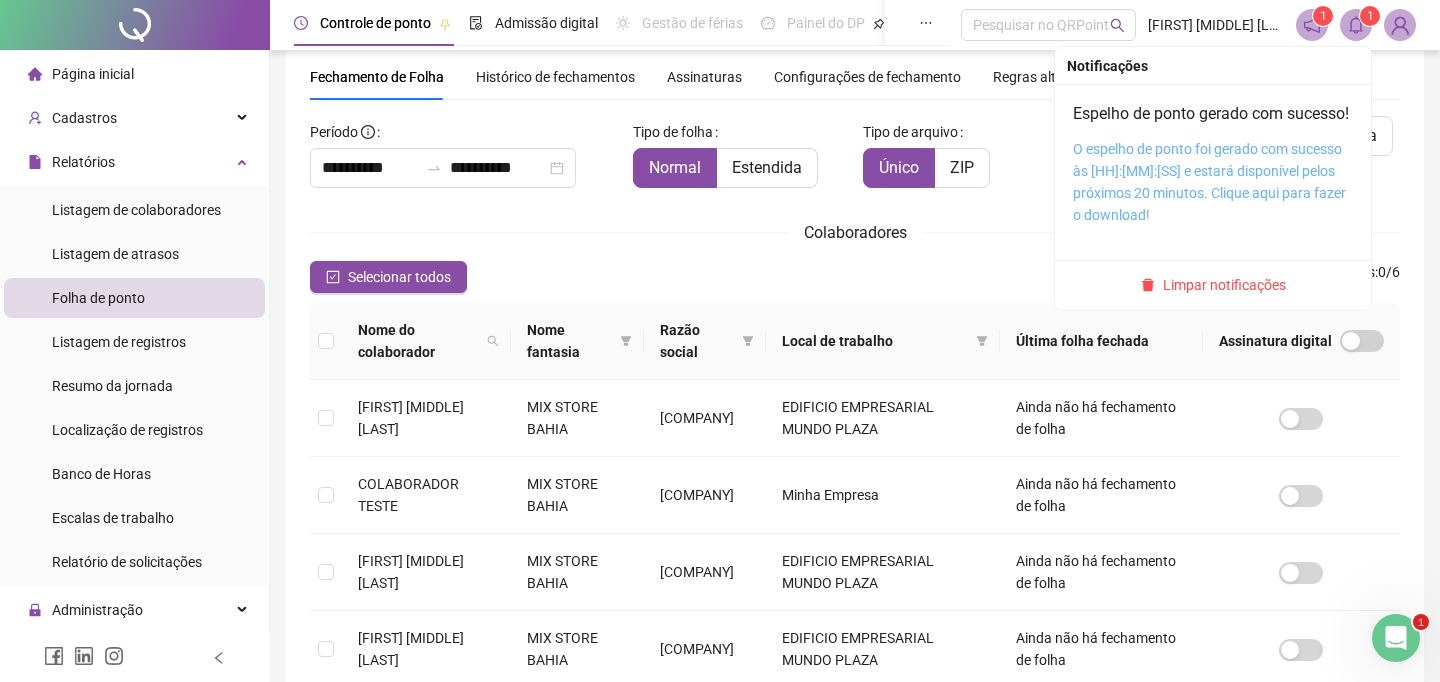click on "O espelho de ponto foi gerado com sucesso às [HH]:[MM]:[SS] e estará disponível pelos próximos 20 minutos.
Clique aqui para fazer o download!" at bounding box center (1209, 182) 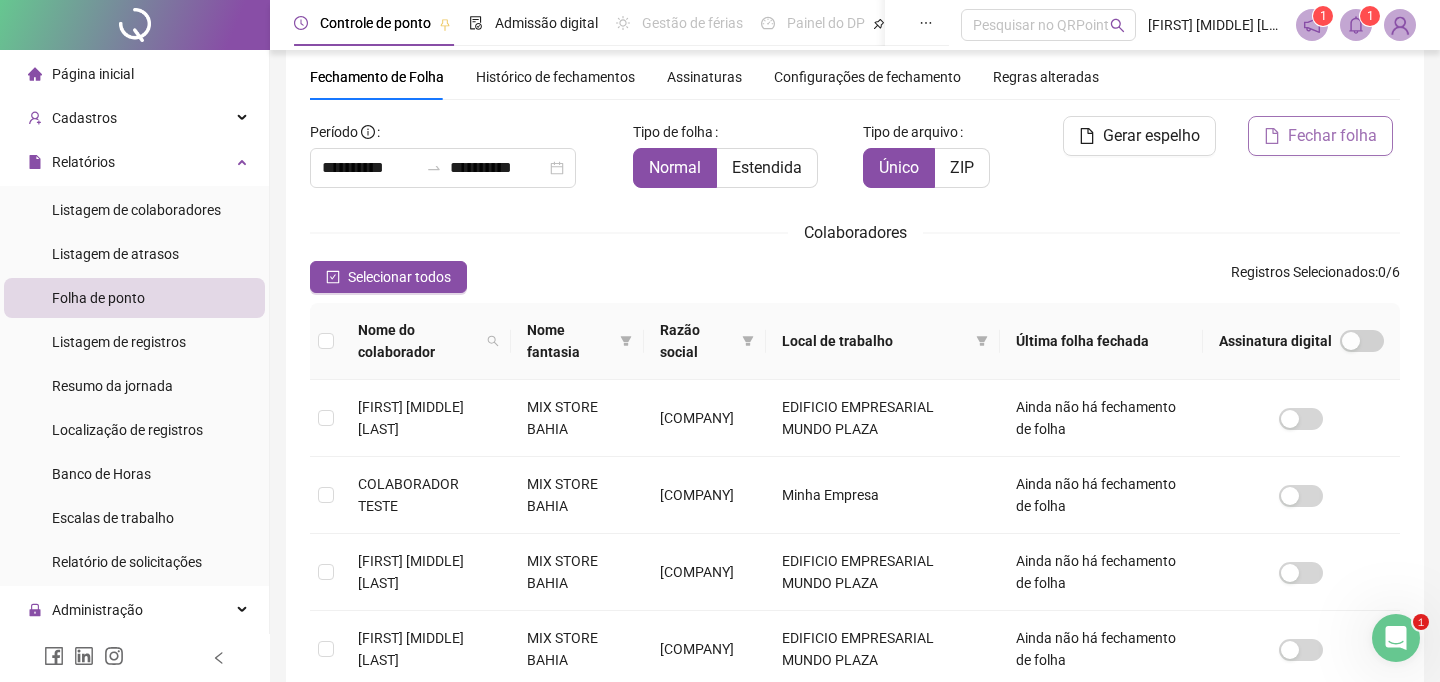 click on "Fechar folha" at bounding box center [1332, 136] 